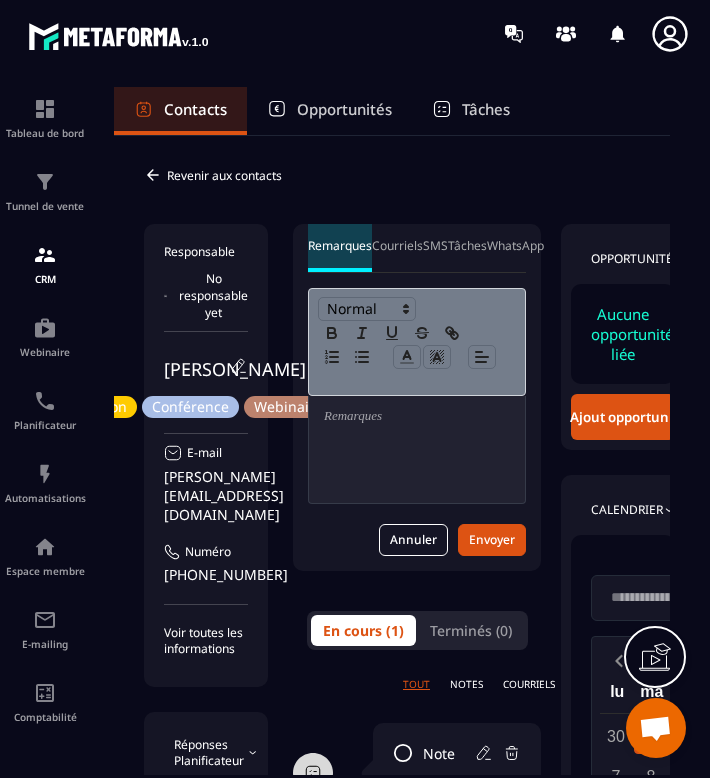 scroll, scrollTop: 0, scrollLeft: 0, axis: both 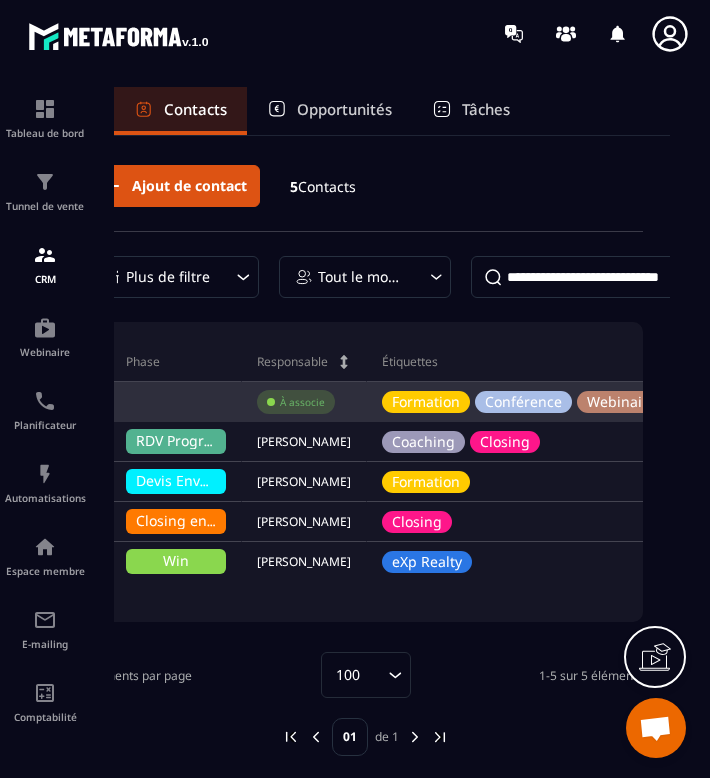 click at bounding box center [176, 402] 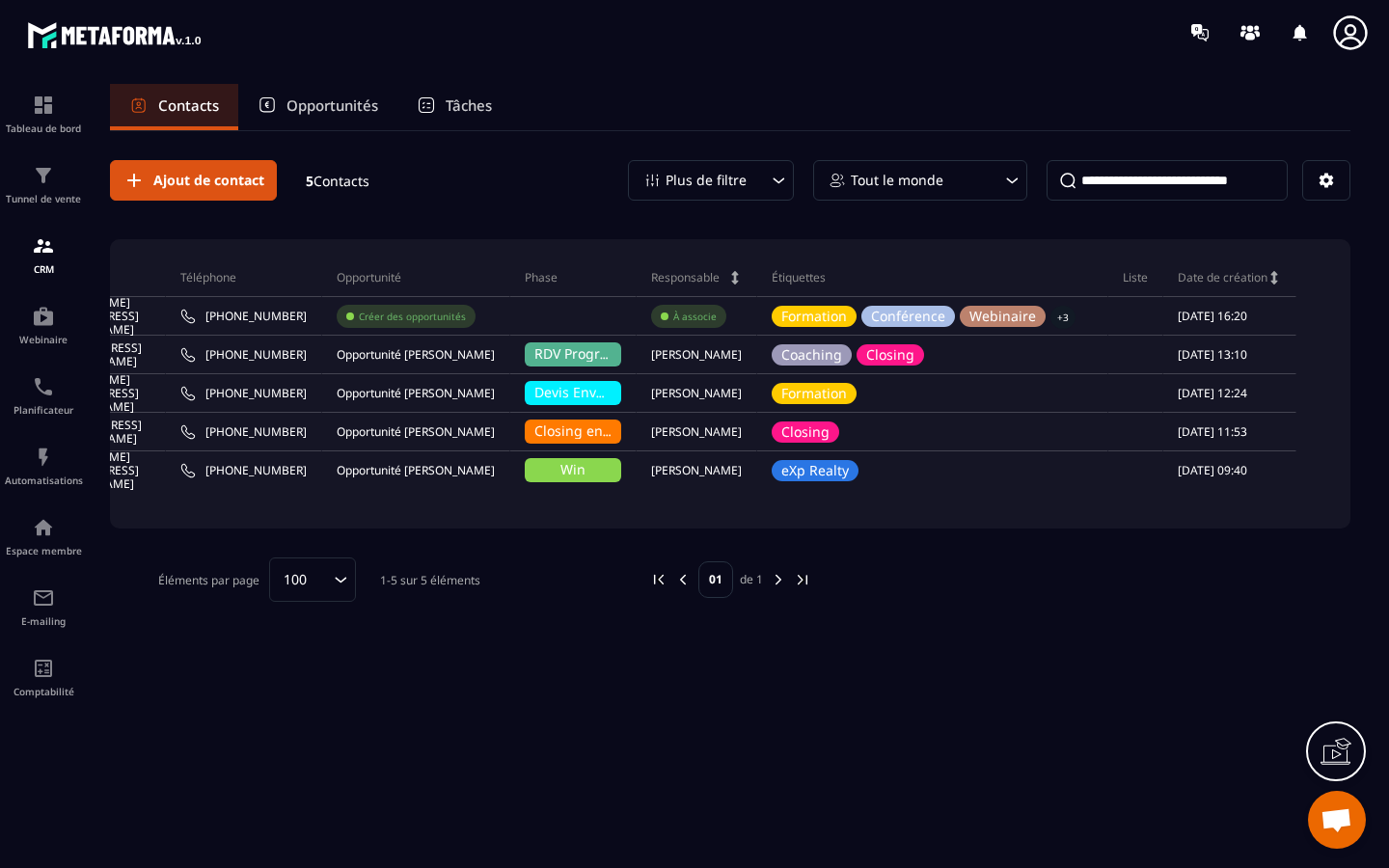 scroll, scrollTop: 0, scrollLeft: 395, axis: horizontal 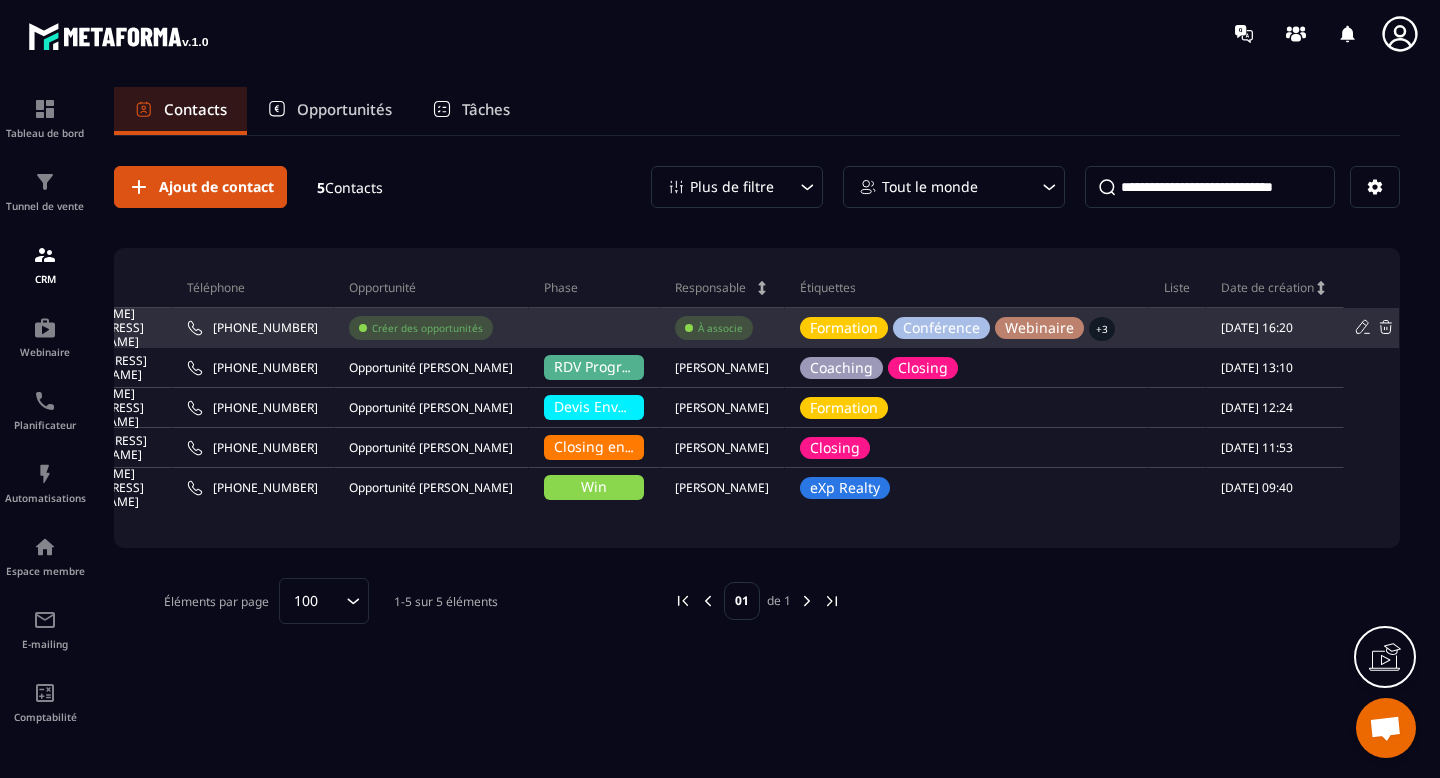 click on "[DATE] 16:20" at bounding box center (1274, 328) 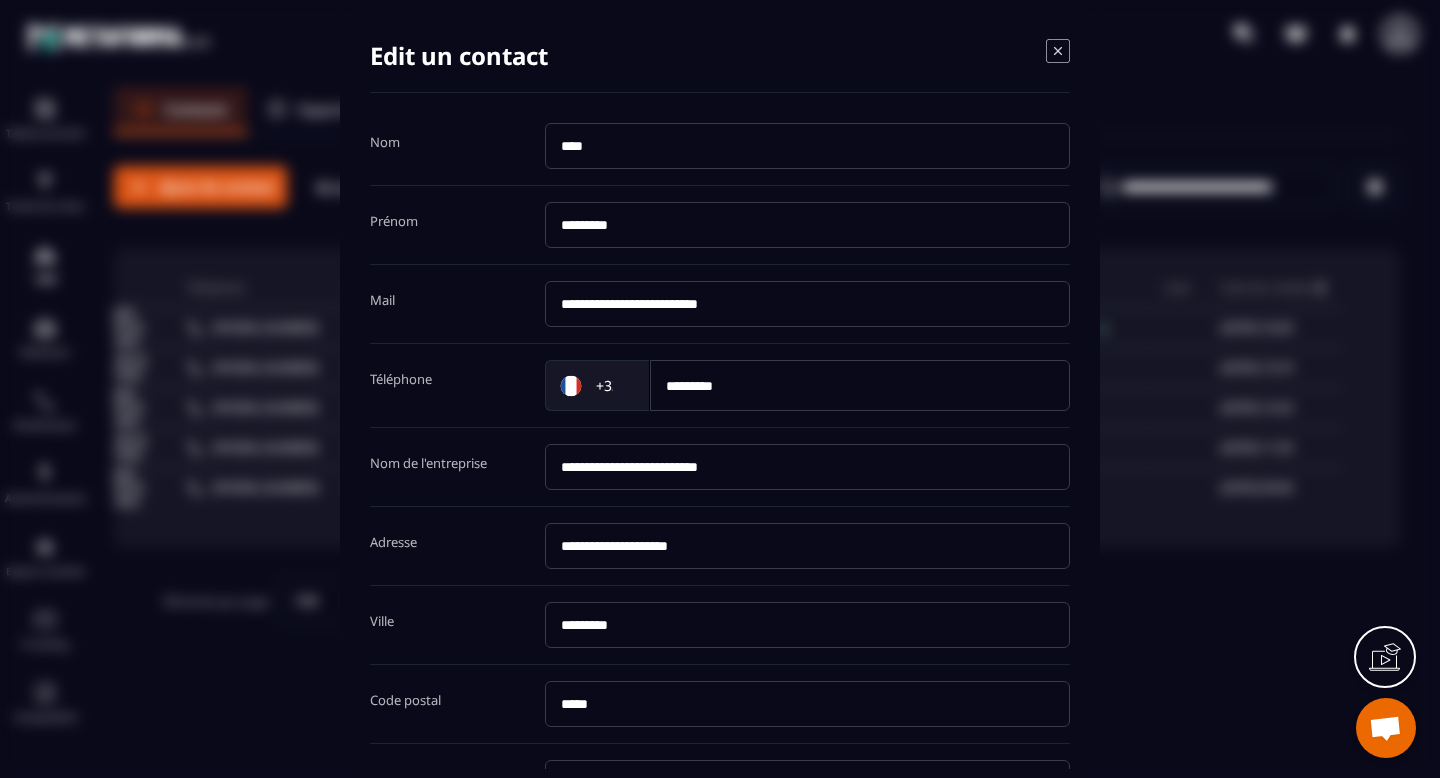 scroll, scrollTop: 339, scrollLeft: 0, axis: vertical 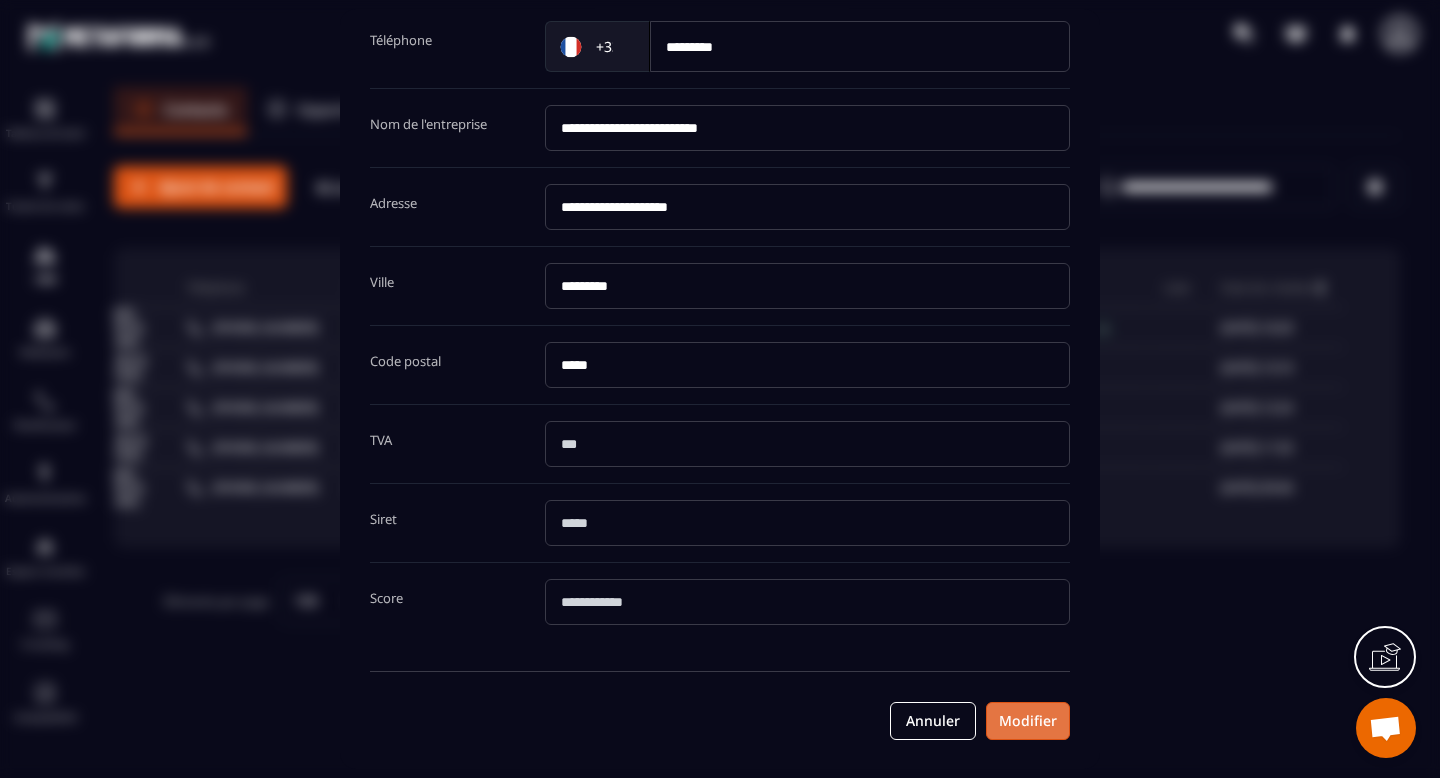 click on "Modifier" at bounding box center [1028, 721] 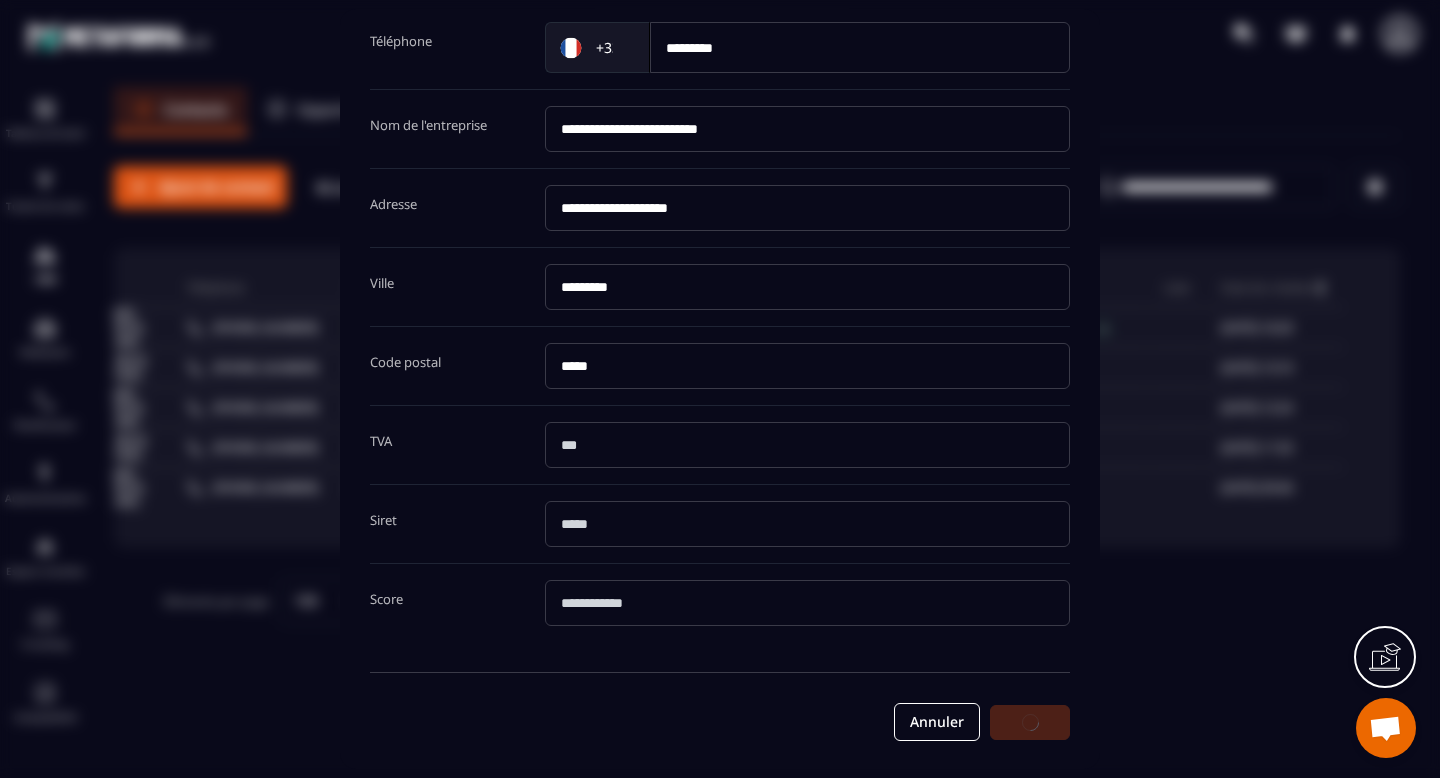 scroll, scrollTop: 0, scrollLeft: 0, axis: both 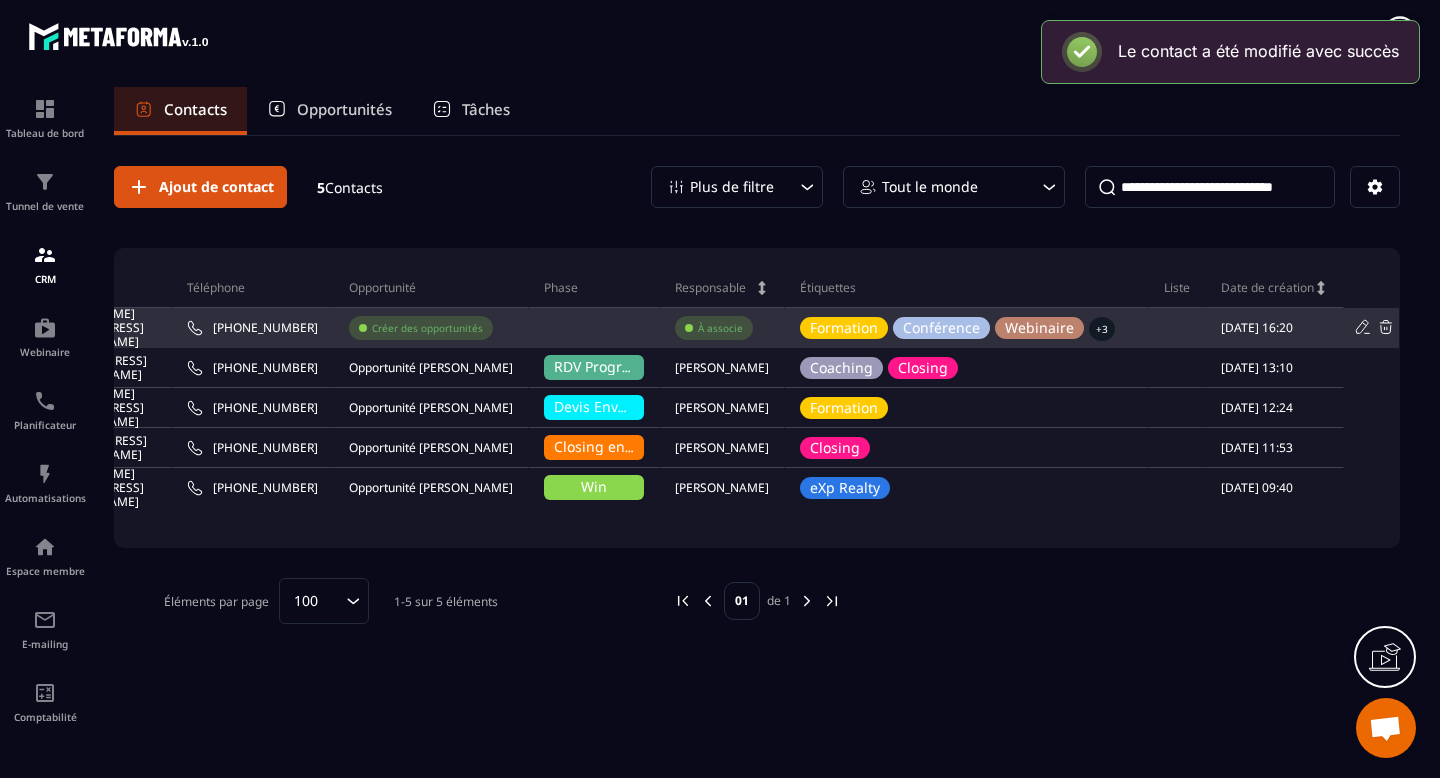 click at bounding box center [594, 328] 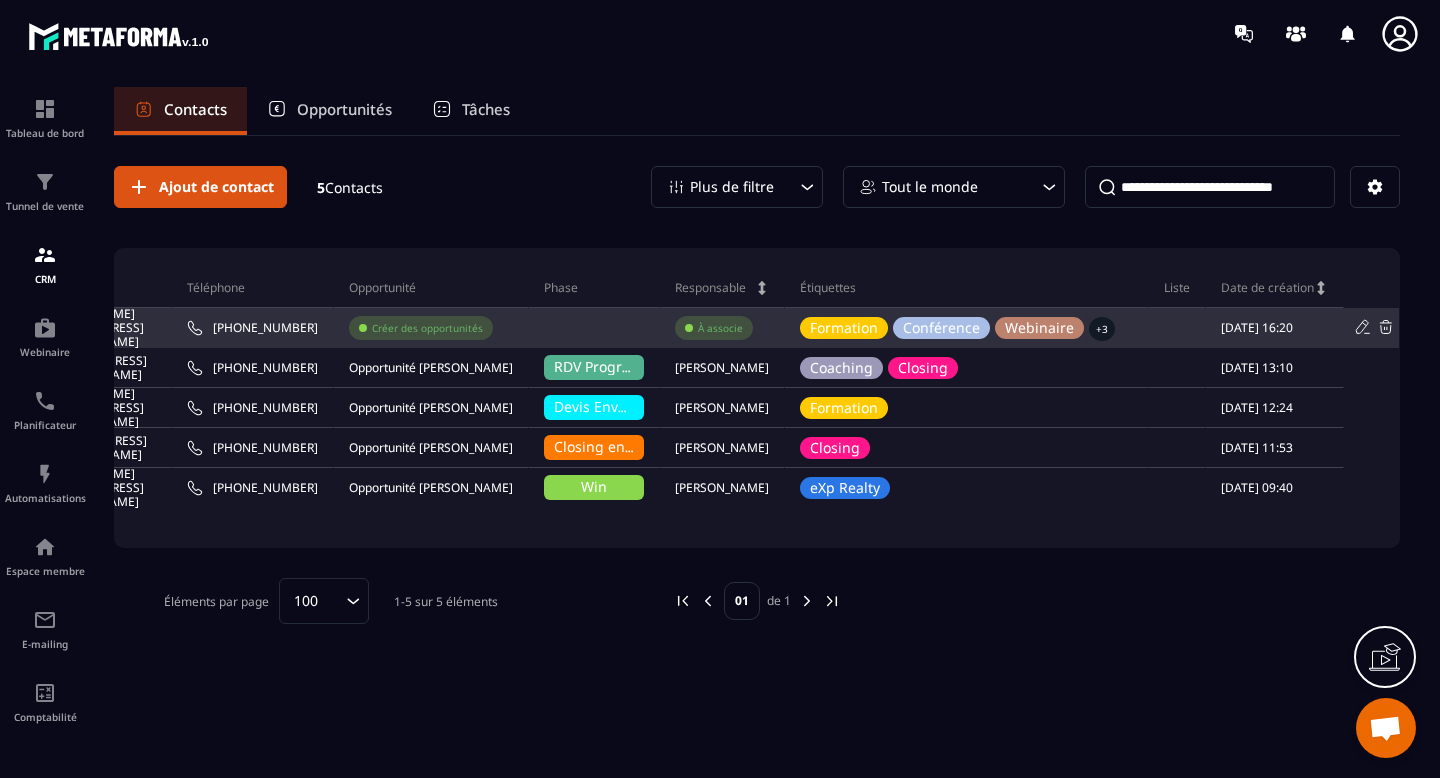 click at bounding box center [594, 328] 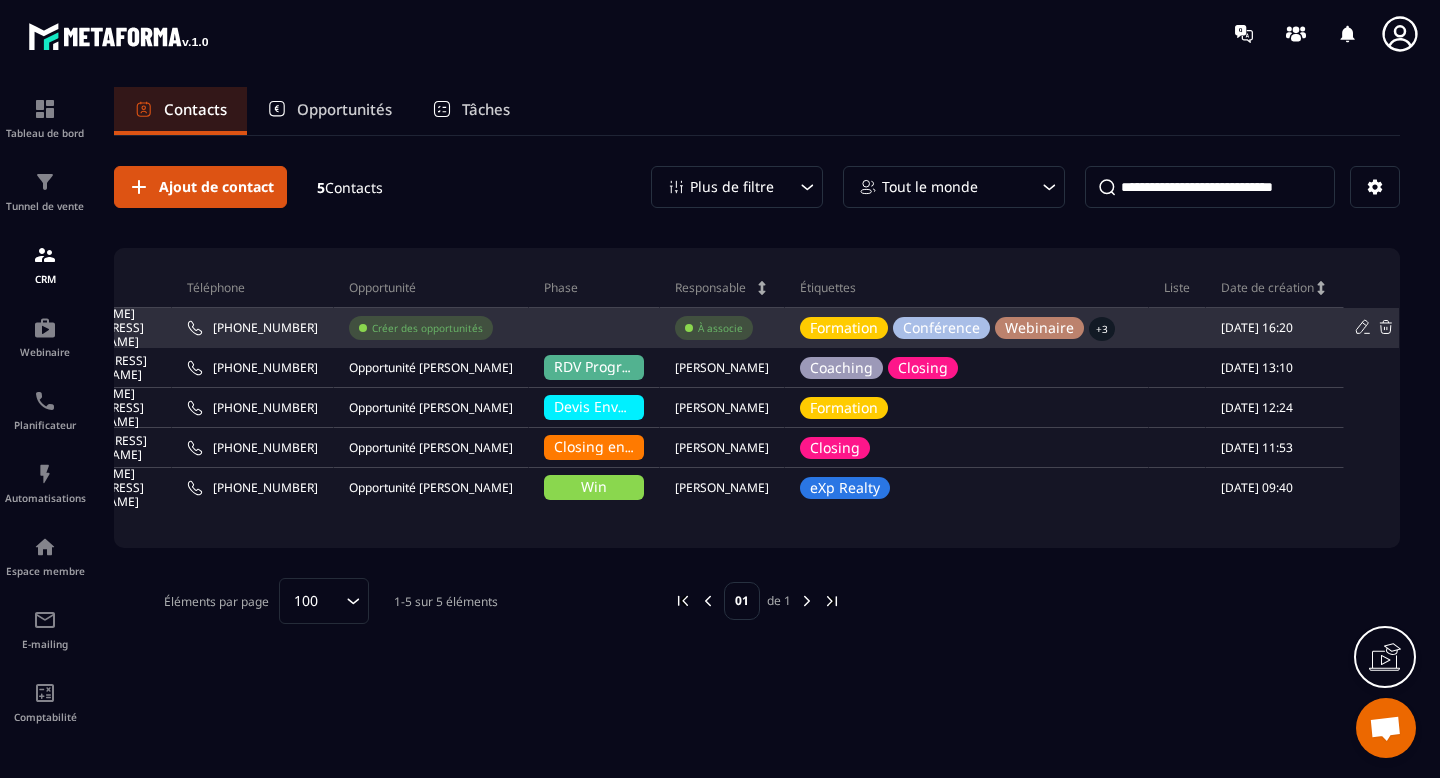 click at bounding box center (594, 328) 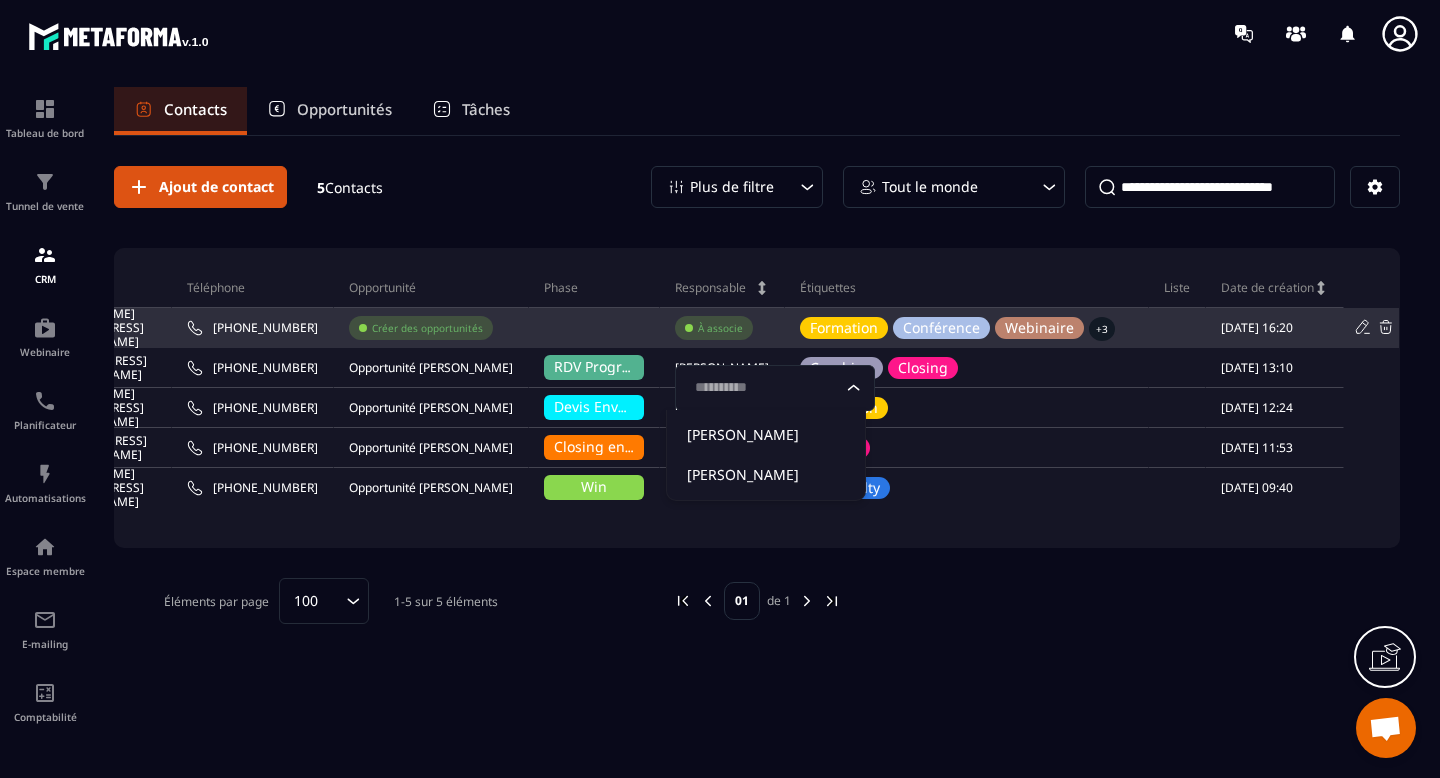 click at bounding box center (594, 328) 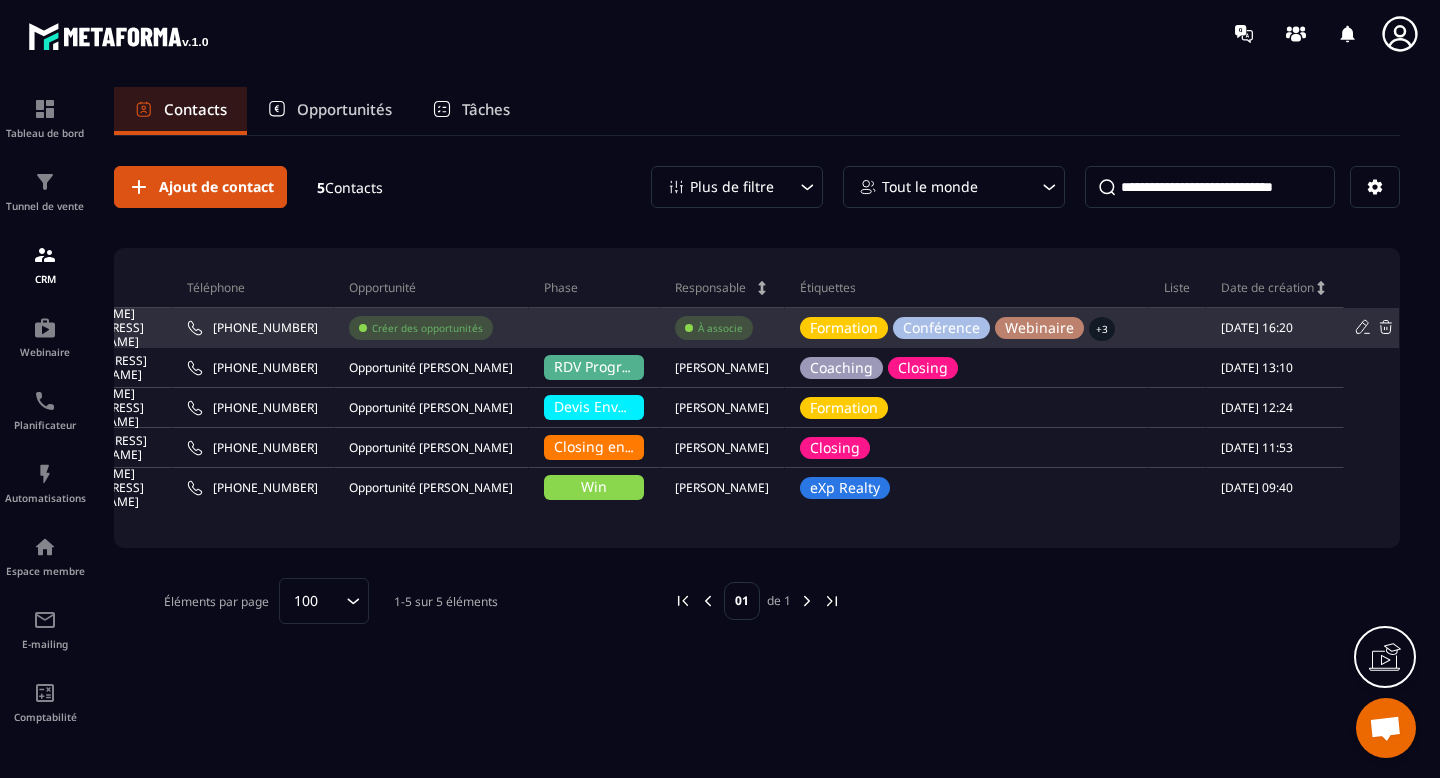 click on "Créer des opportunités" at bounding box center [427, 328] 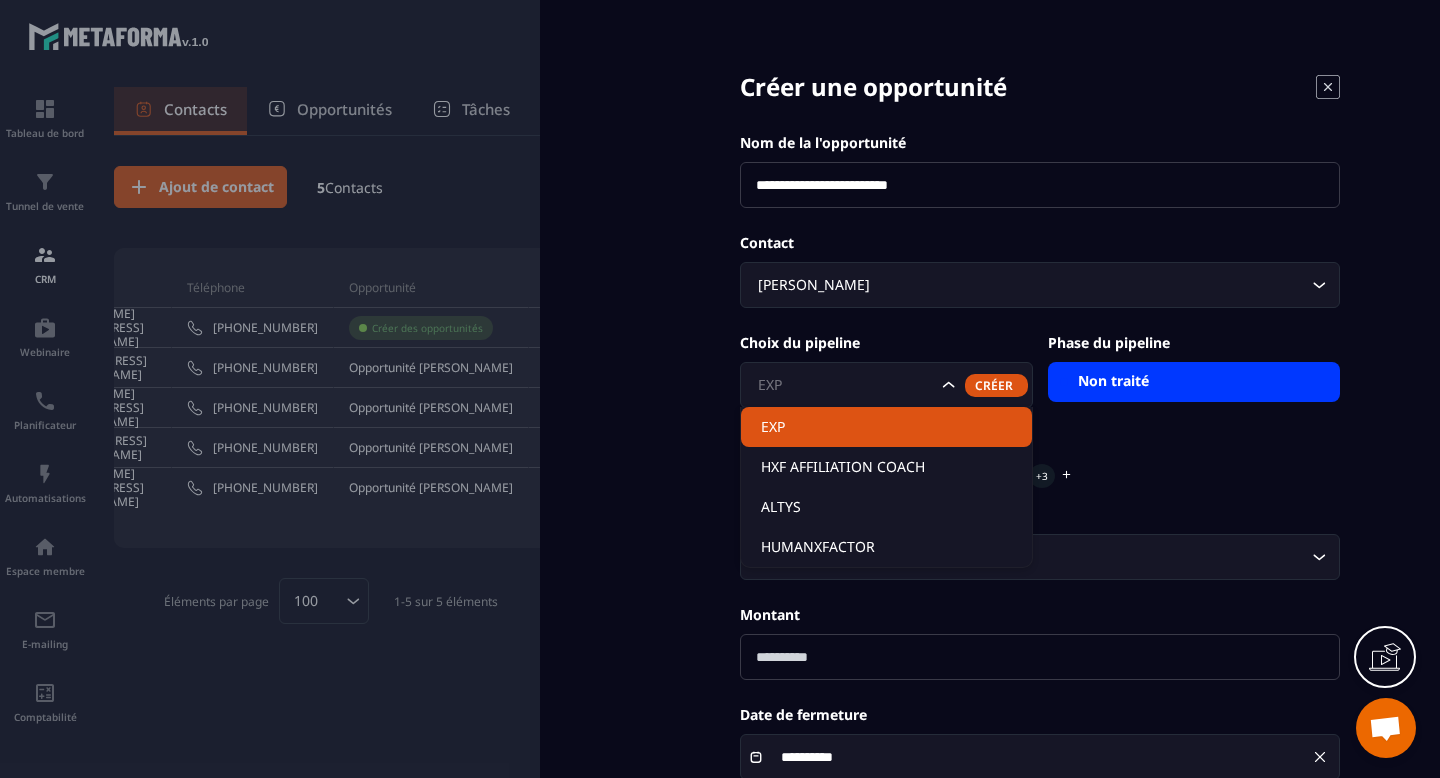 click 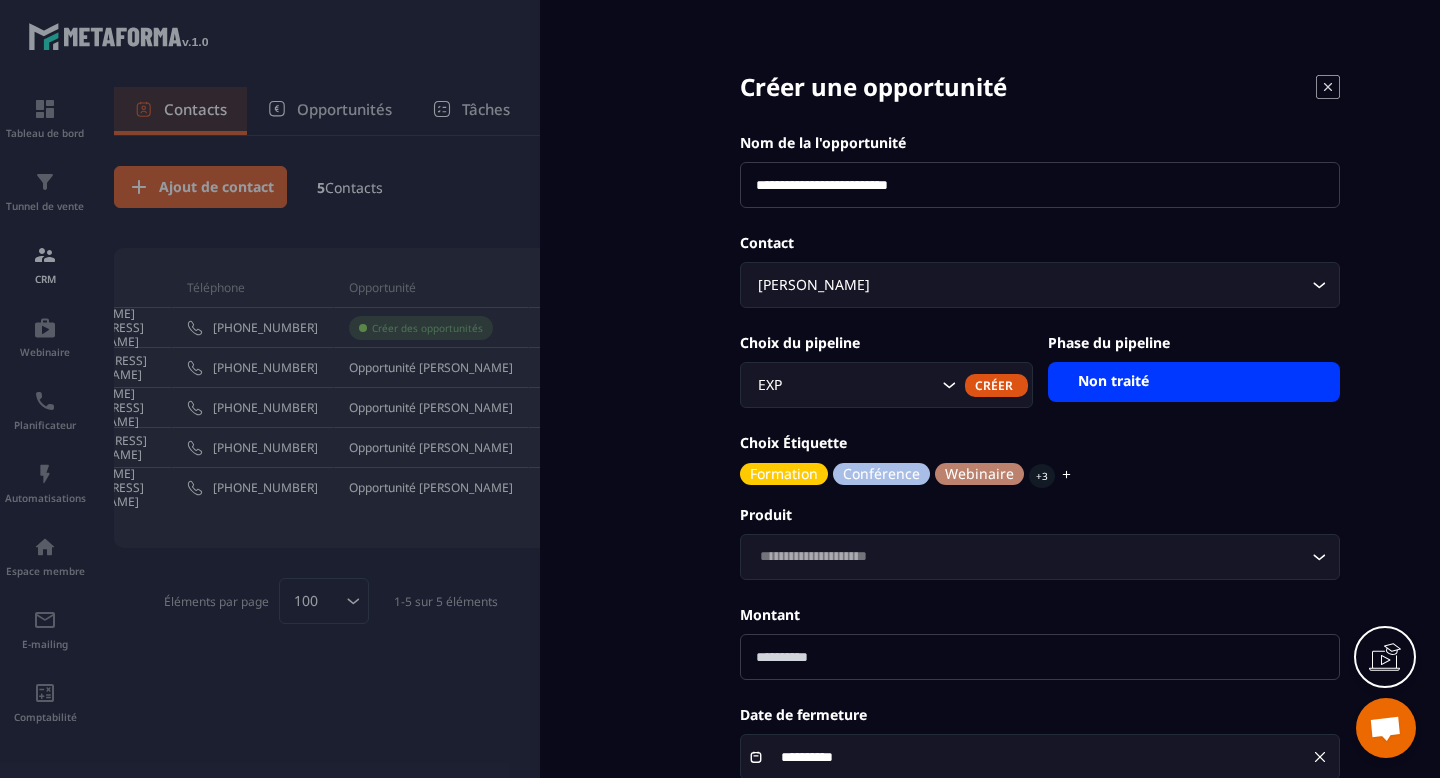 click on "**********" at bounding box center (1040, 454) 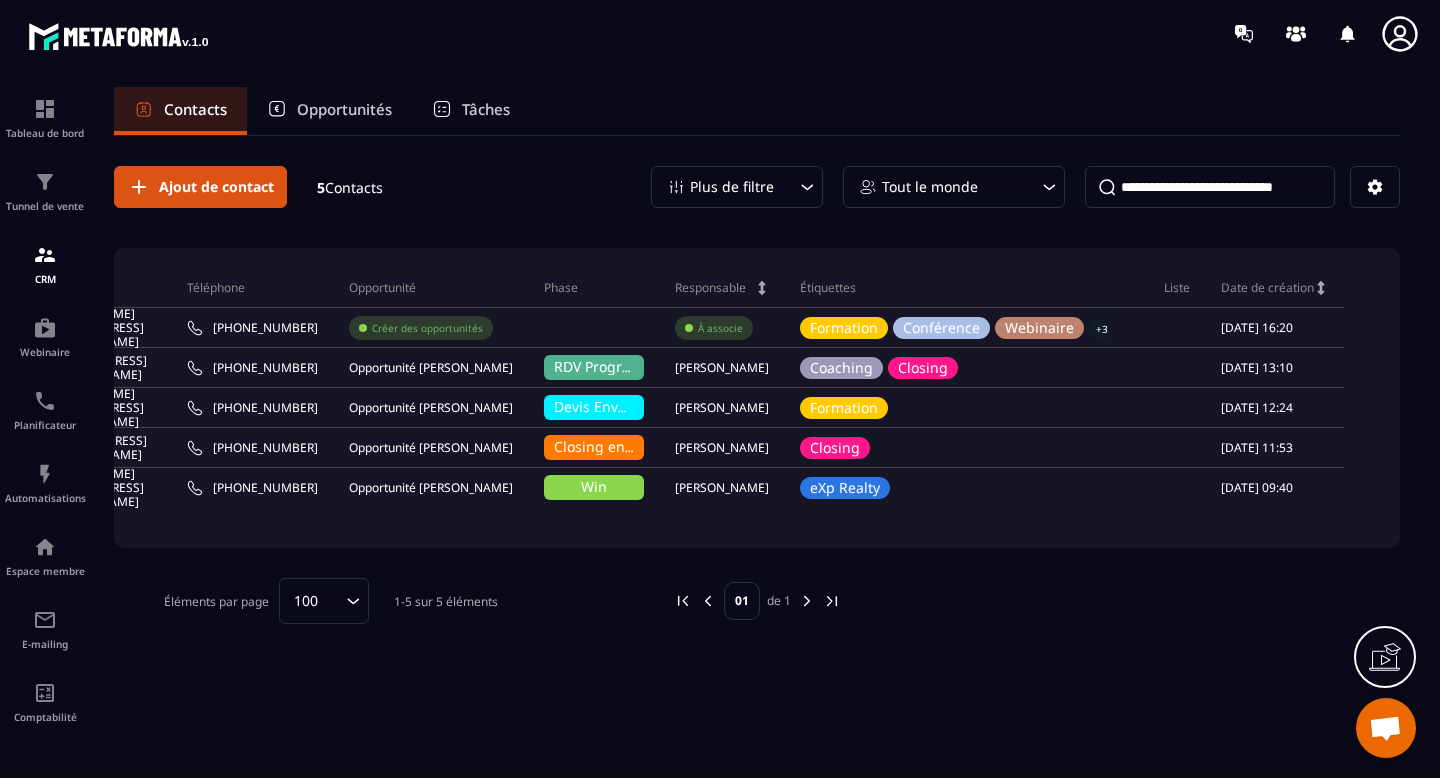 click on "Opportunités" at bounding box center (344, 109) 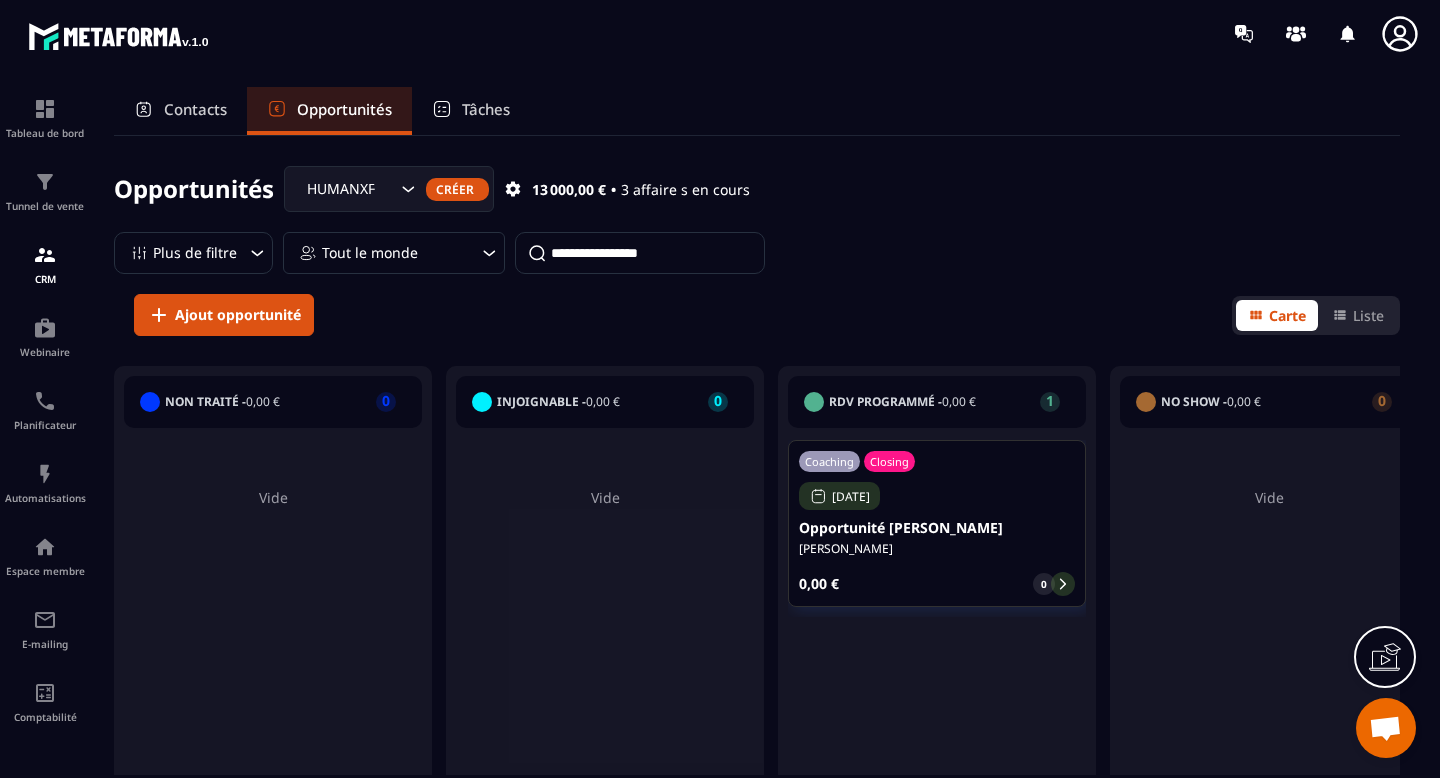 click 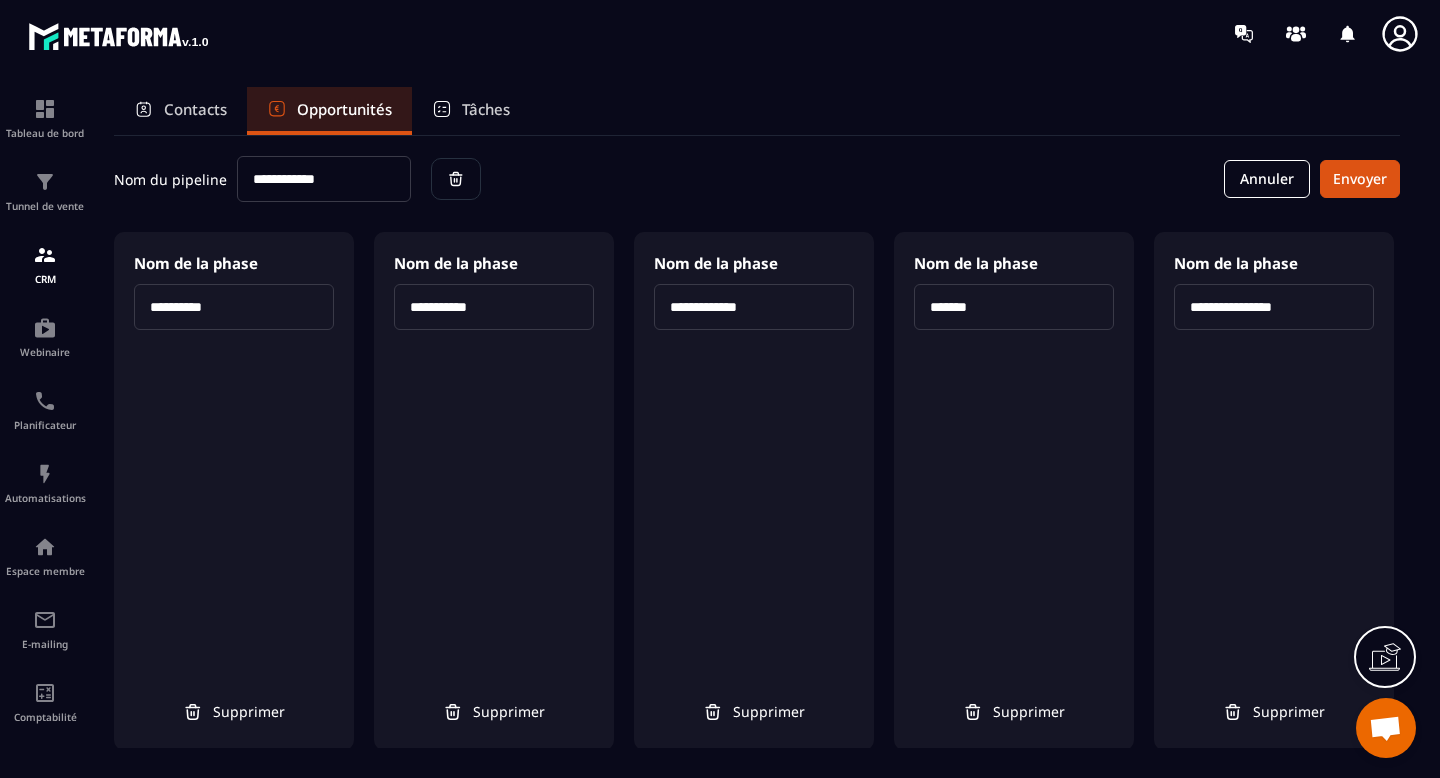 click on "**********" at bounding box center [324, 179] 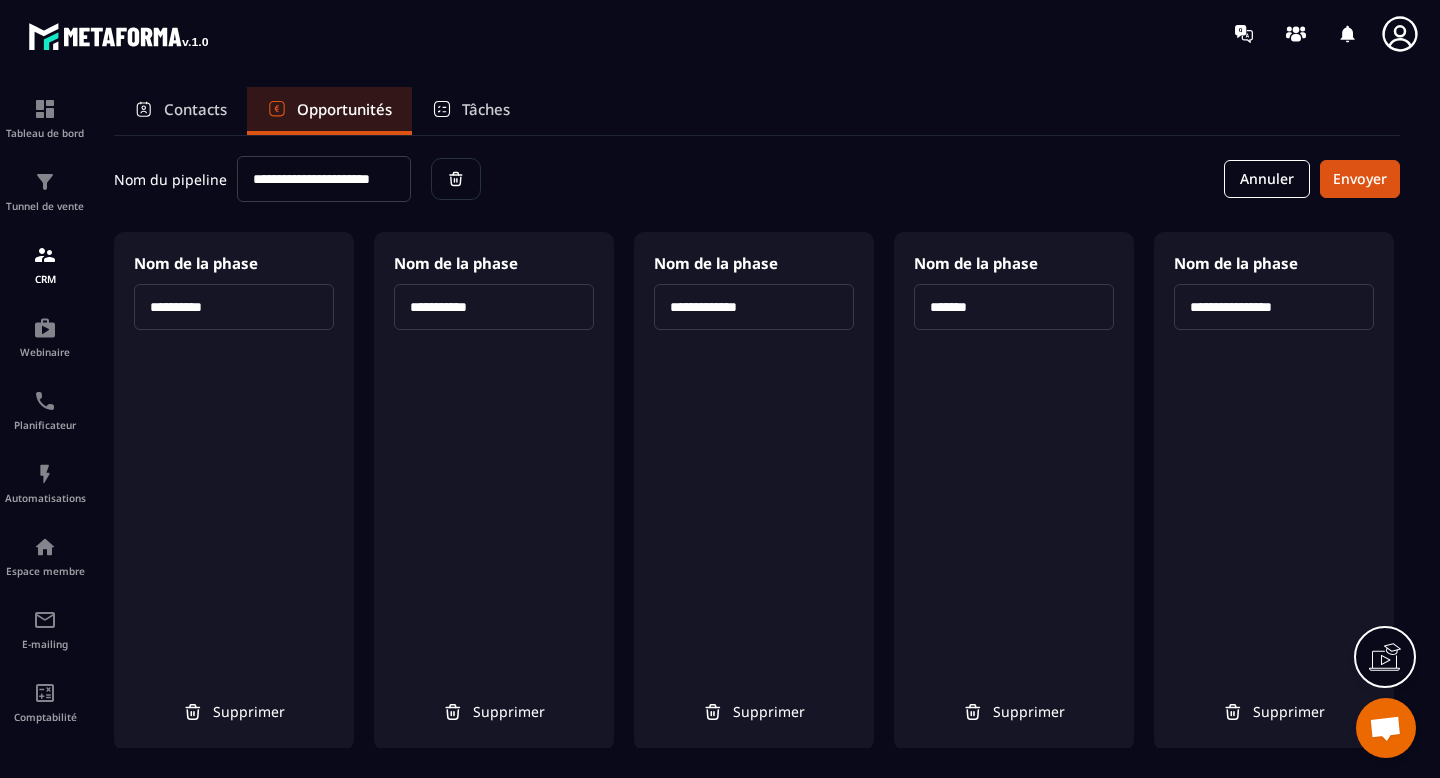 drag, startPoint x: 413, startPoint y: 174, endPoint x: 209, endPoint y: 179, distance: 204.06126 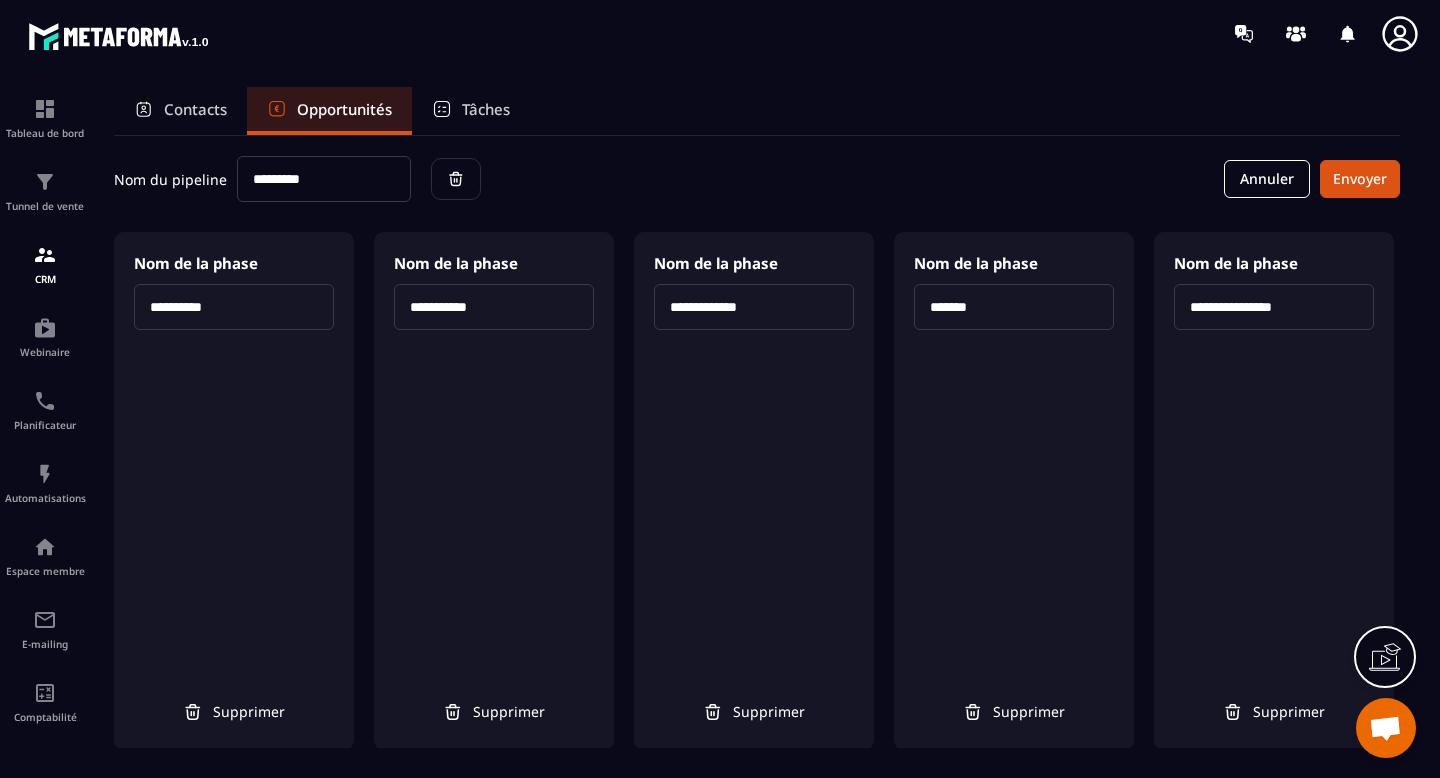 type on "*********" 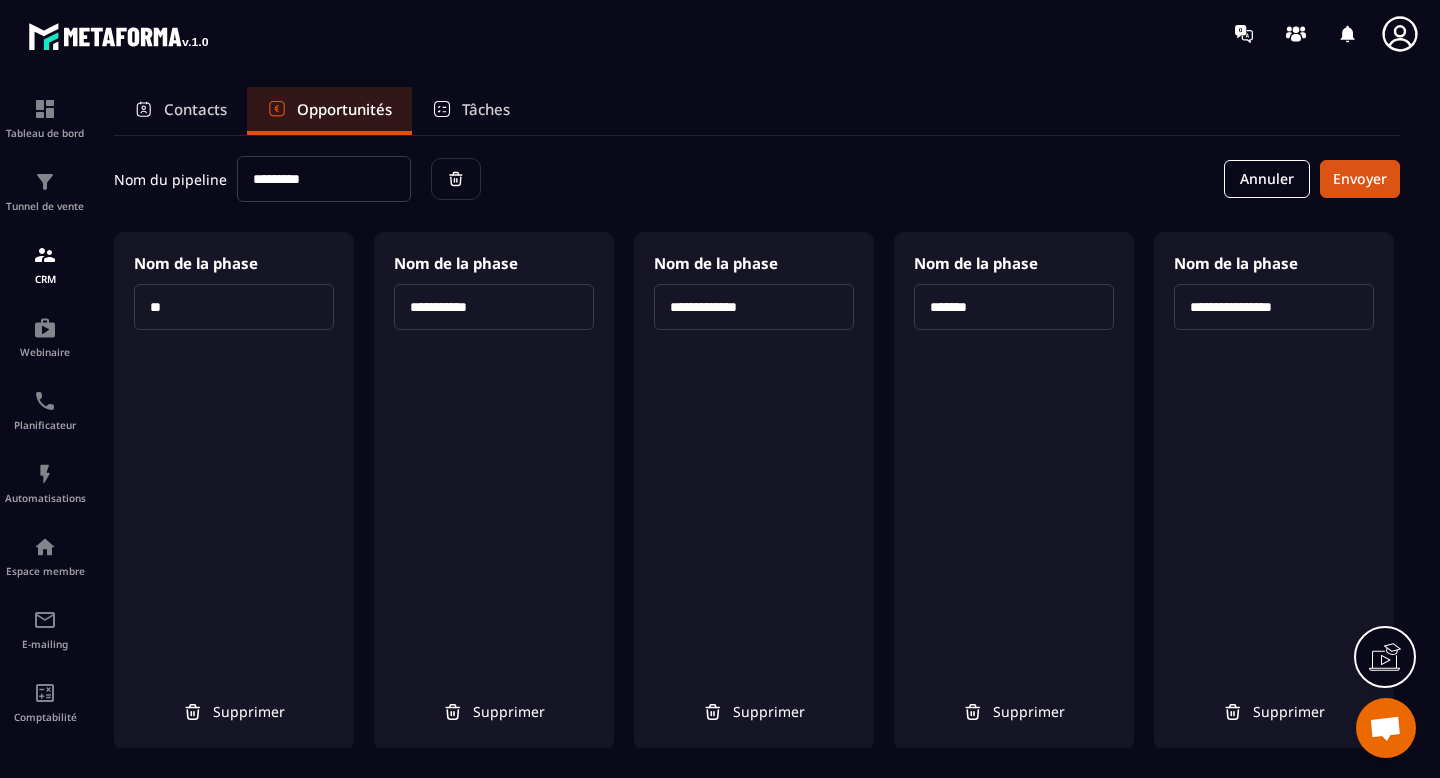 type on "*" 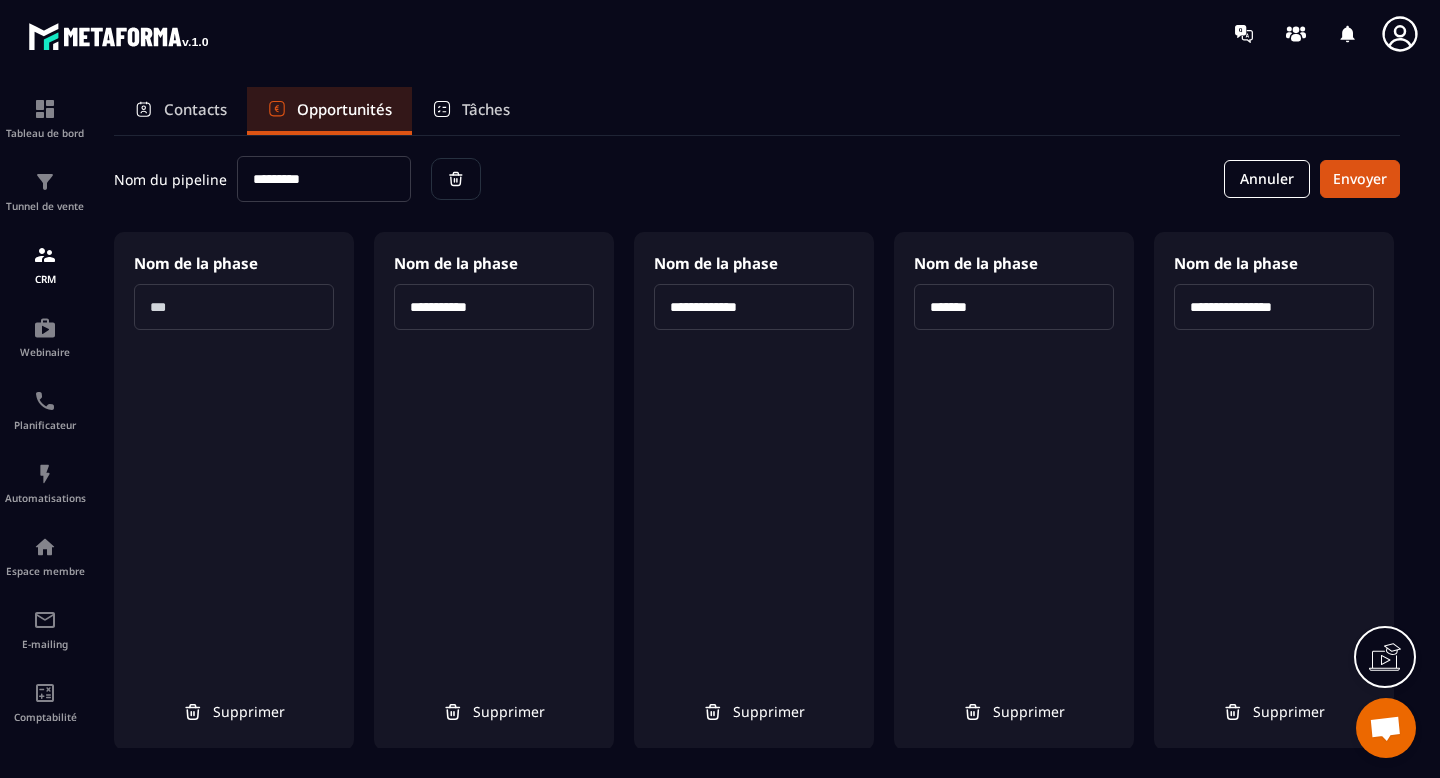 click at bounding box center (234, 307) 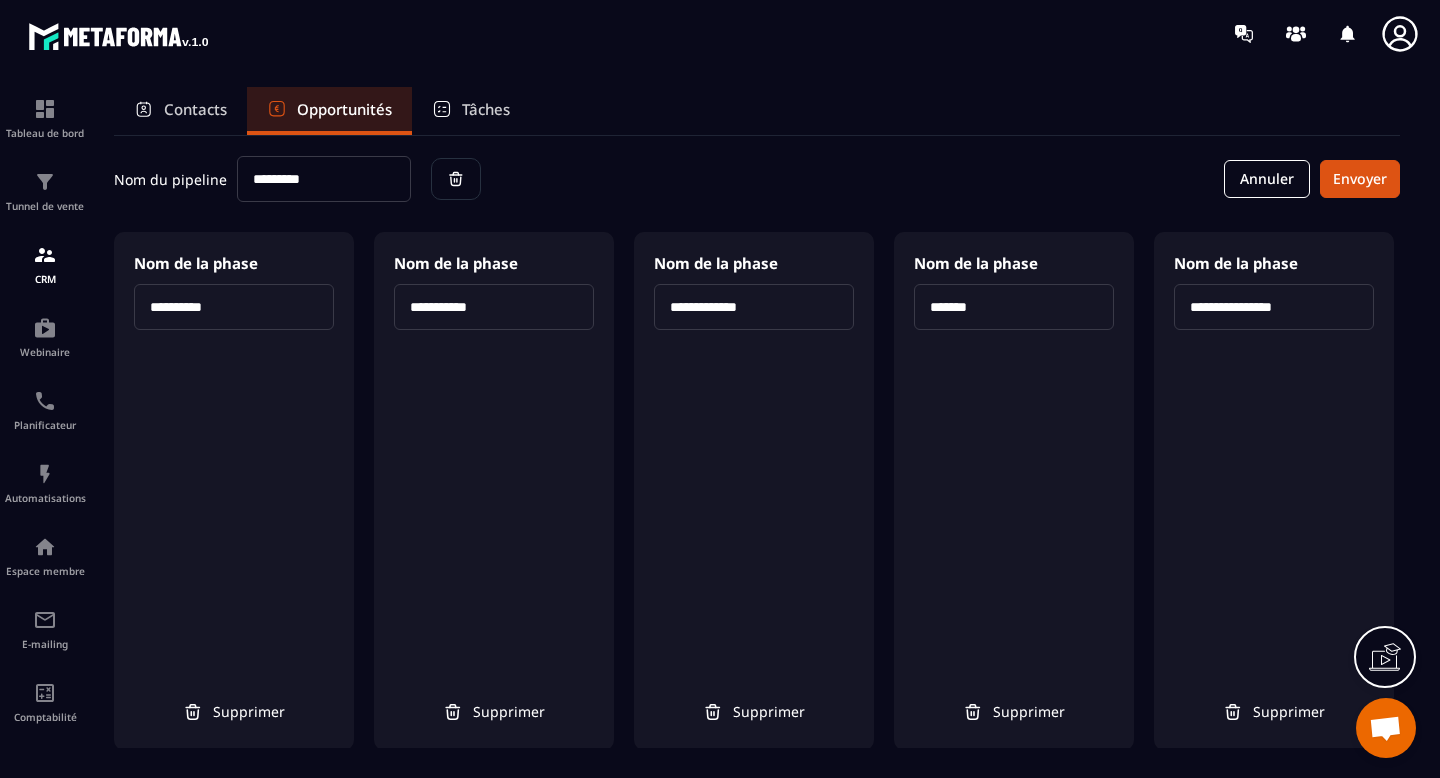 type on "**********" 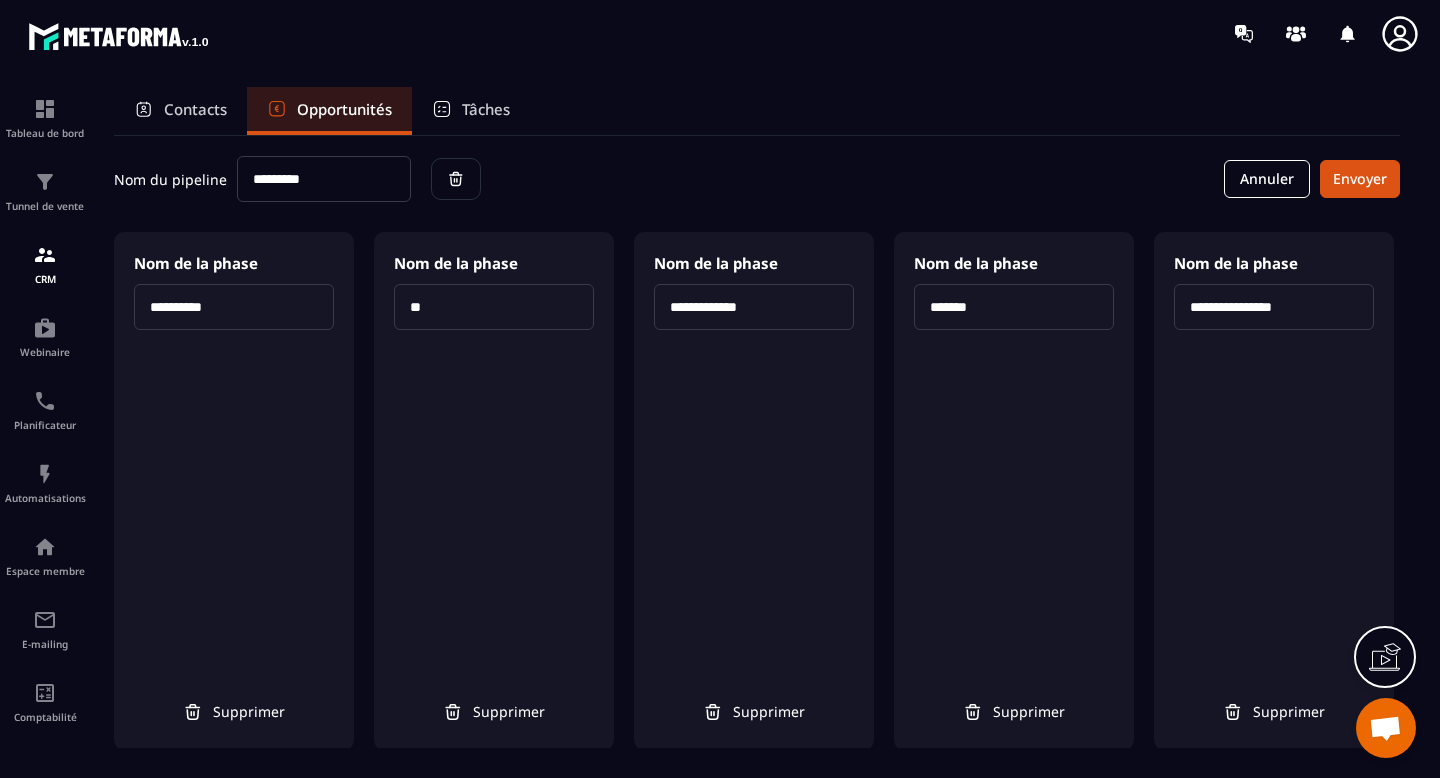 type on "*" 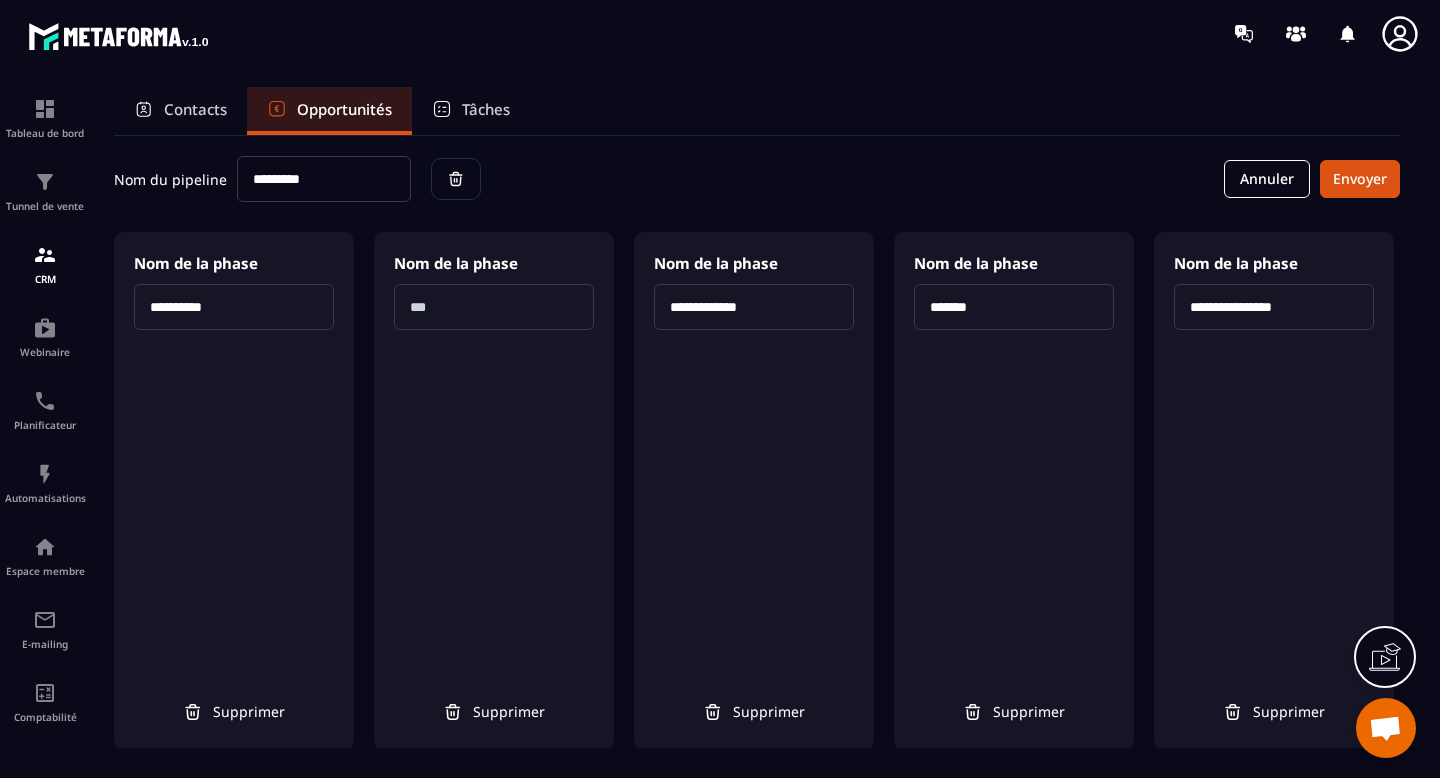 type 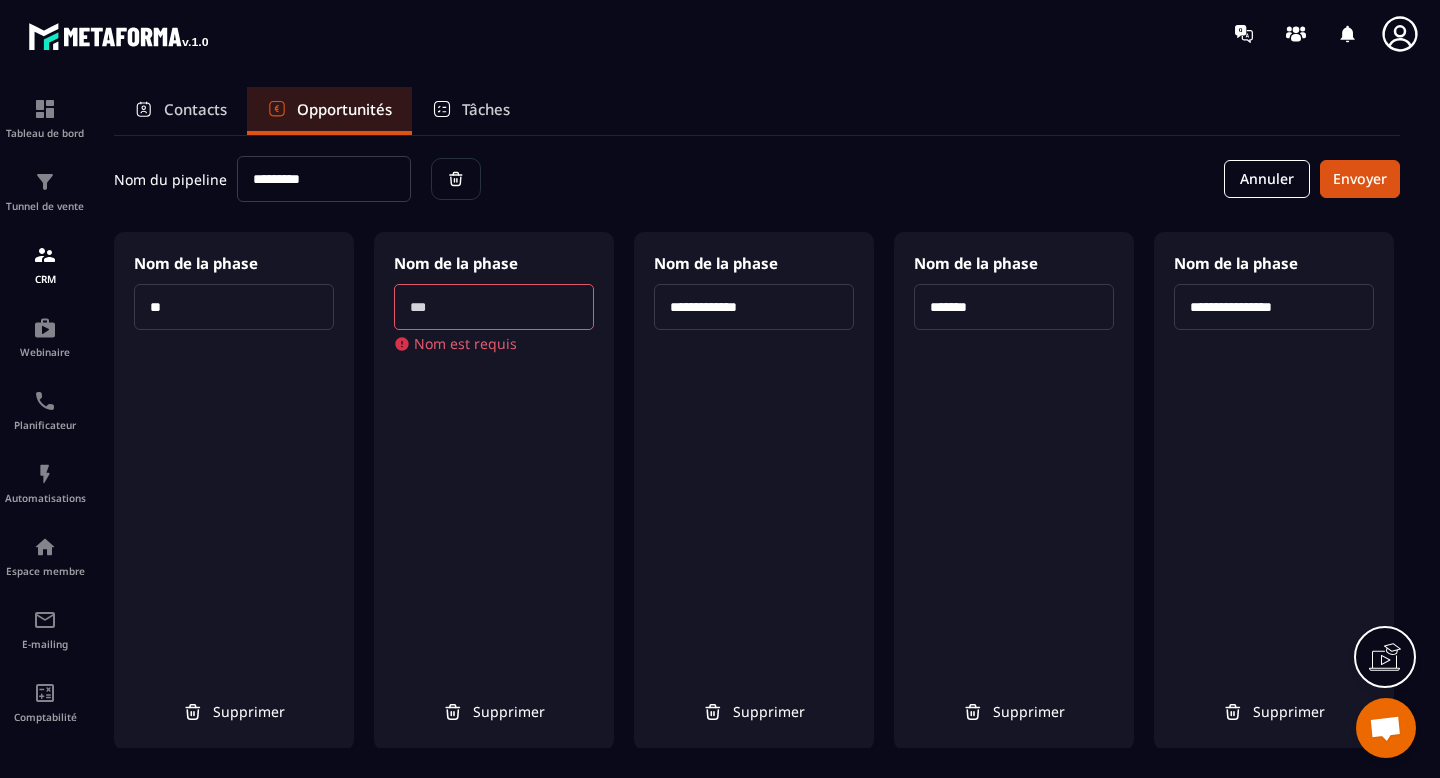 type on "*" 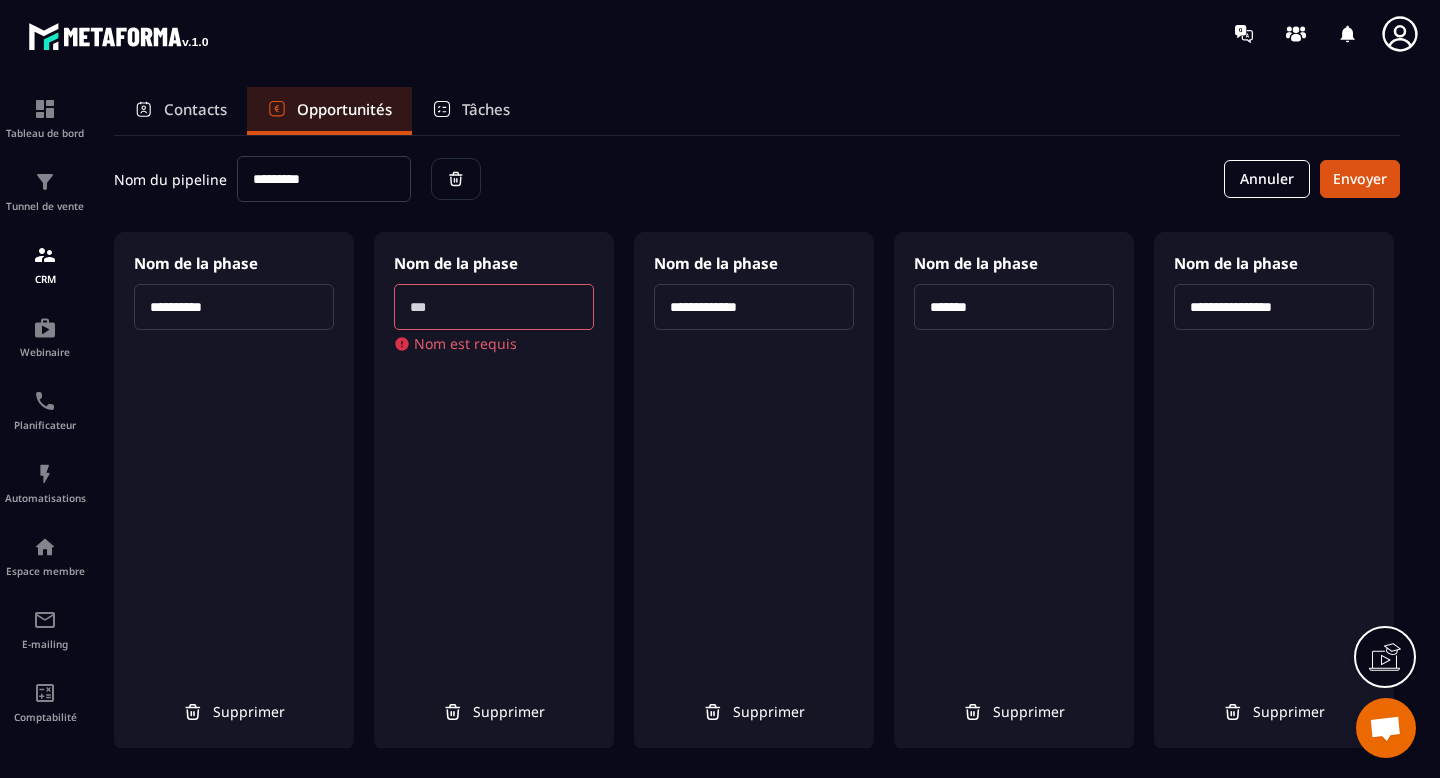 type on "**********" 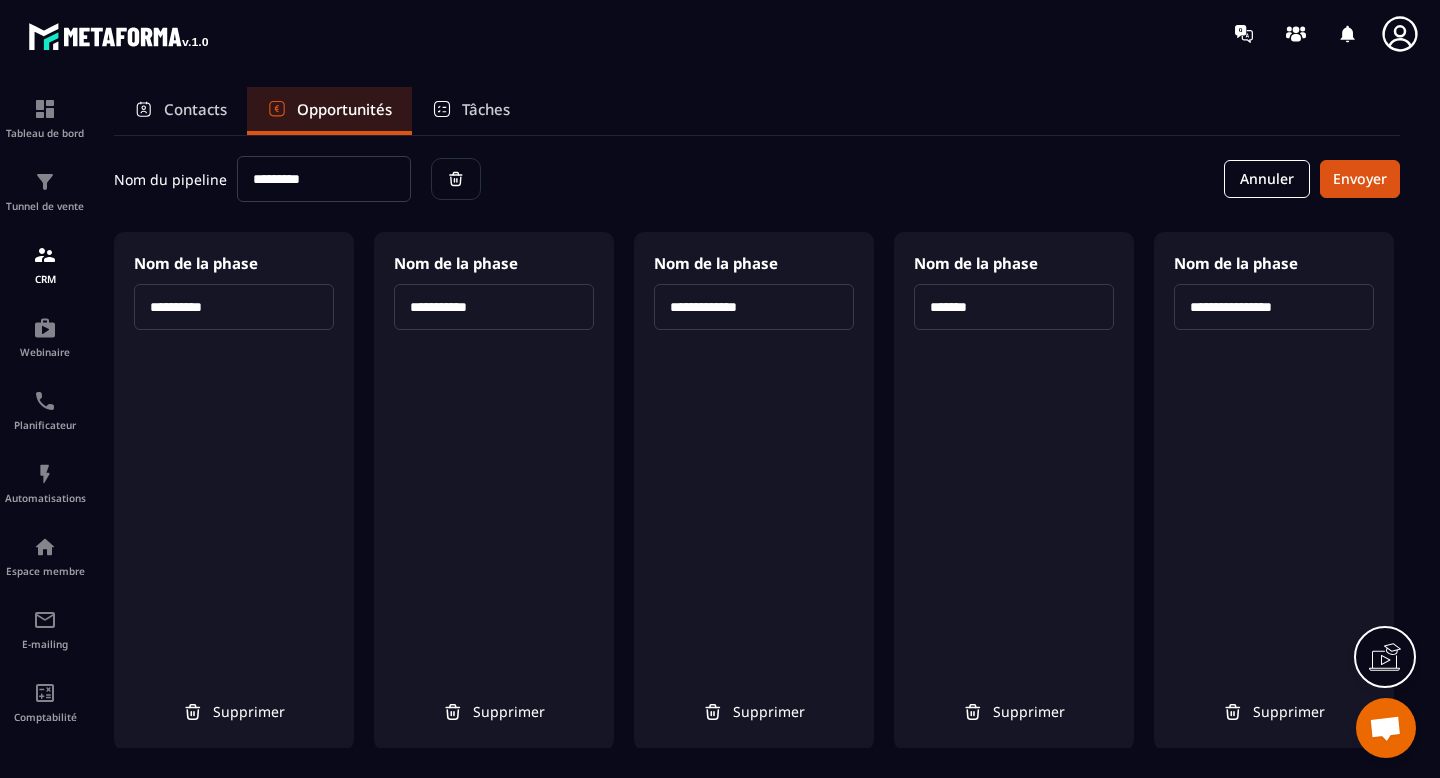 click on "*******" at bounding box center (1014, 307) 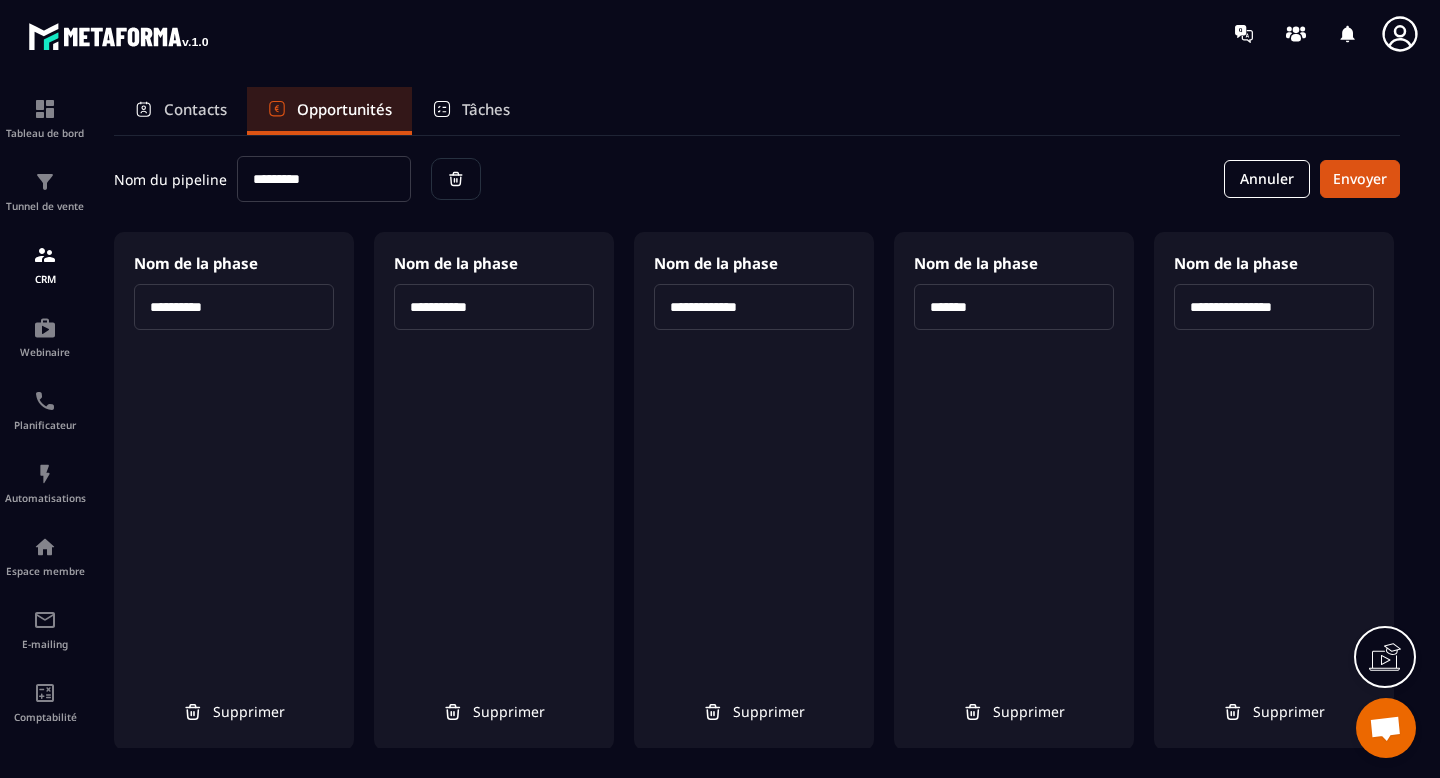 click on "*******" at bounding box center [1014, 307] 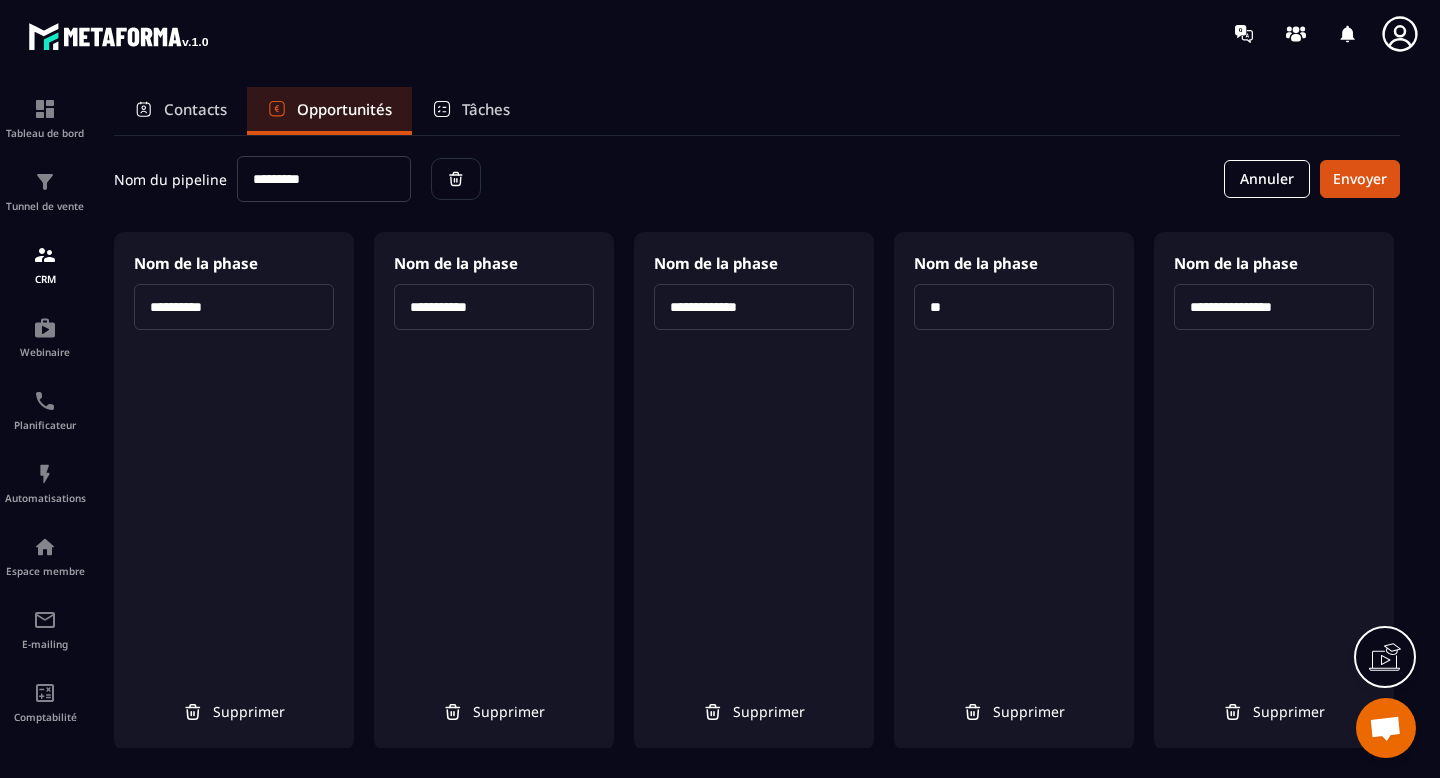 type on "*" 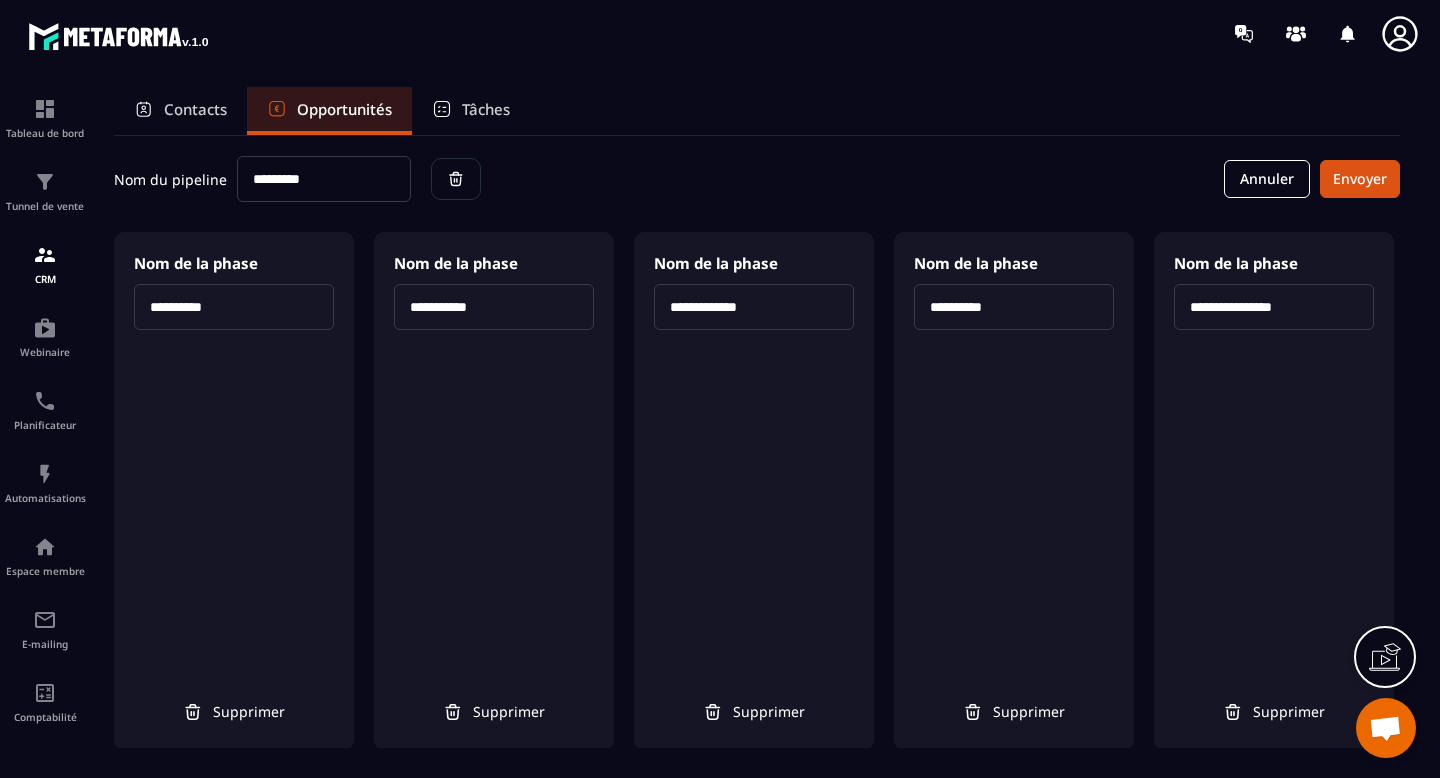 type on "**********" 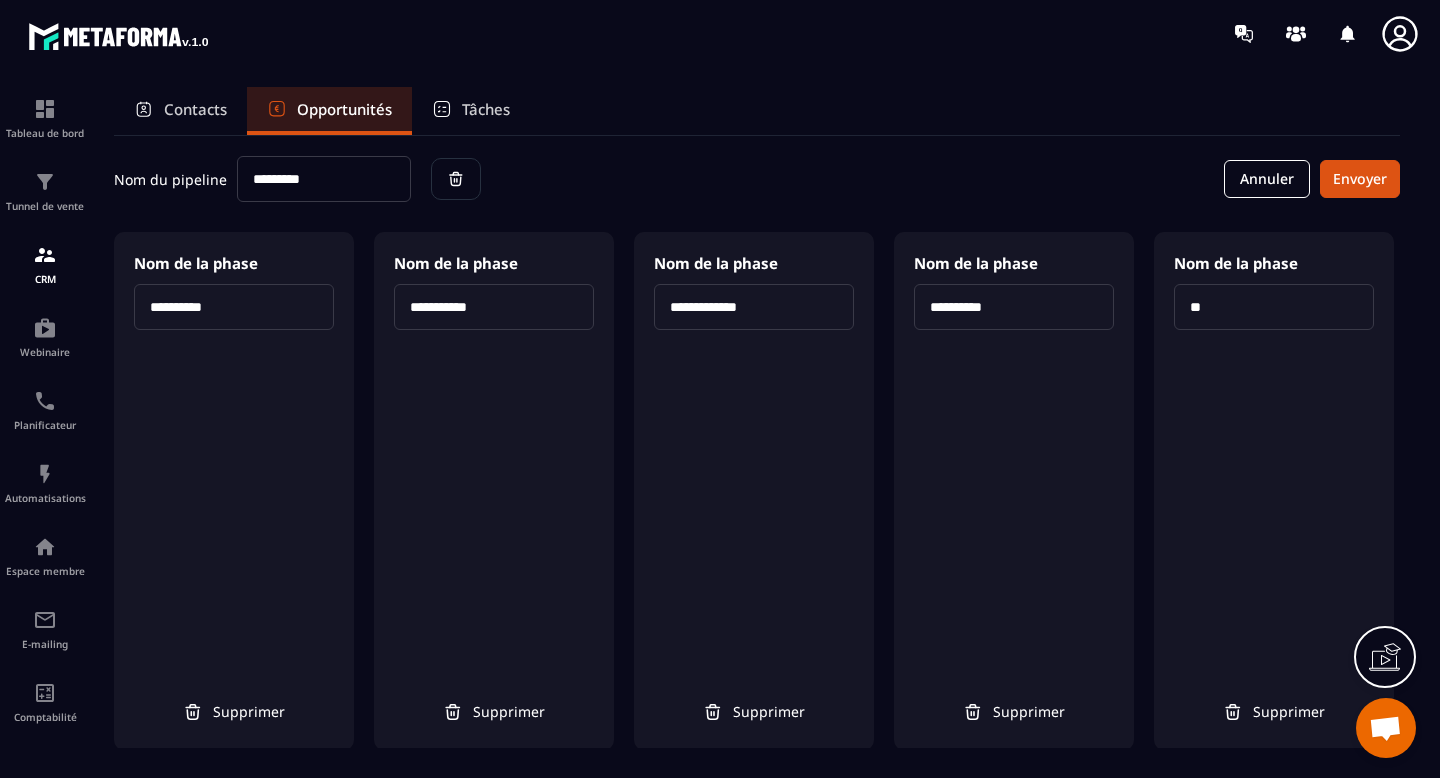 type on "*" 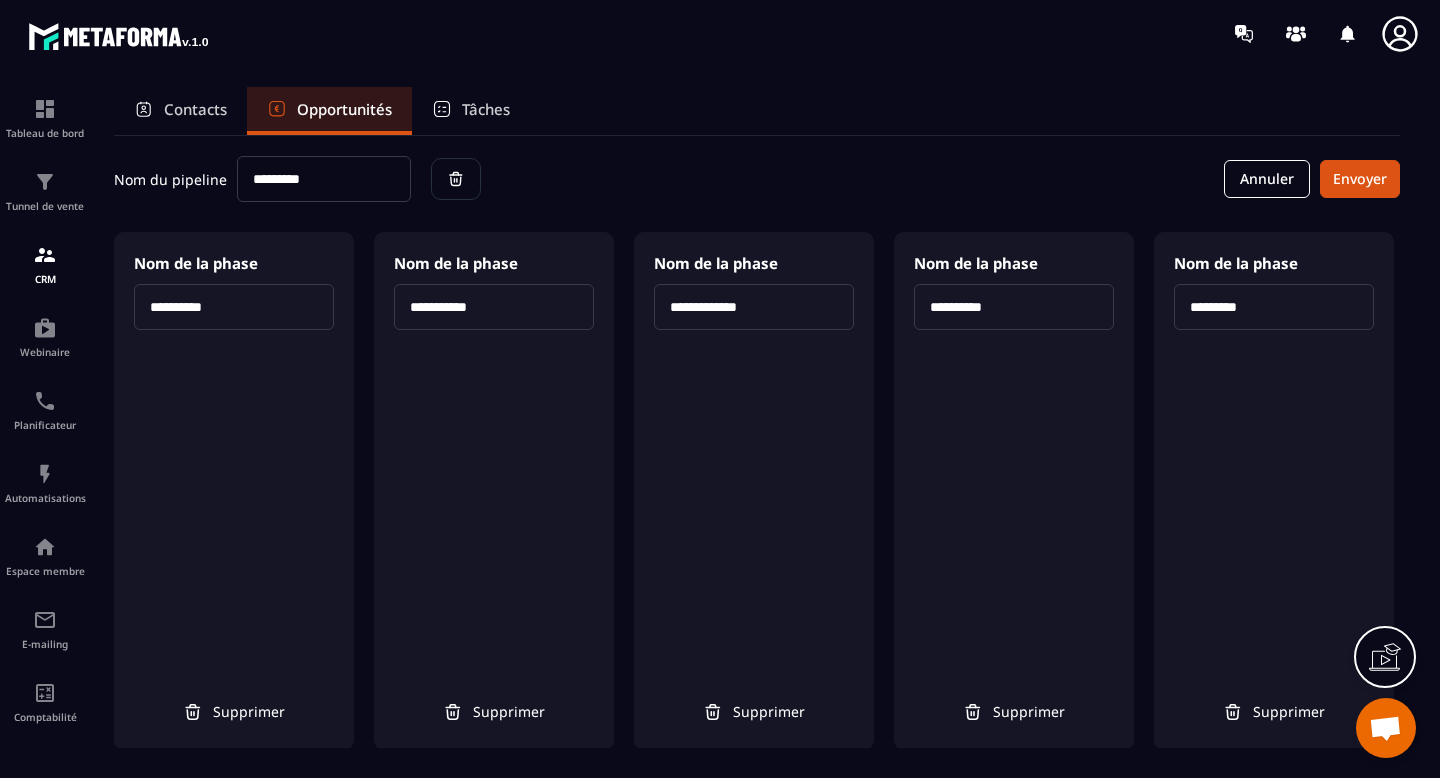 type on "*********" 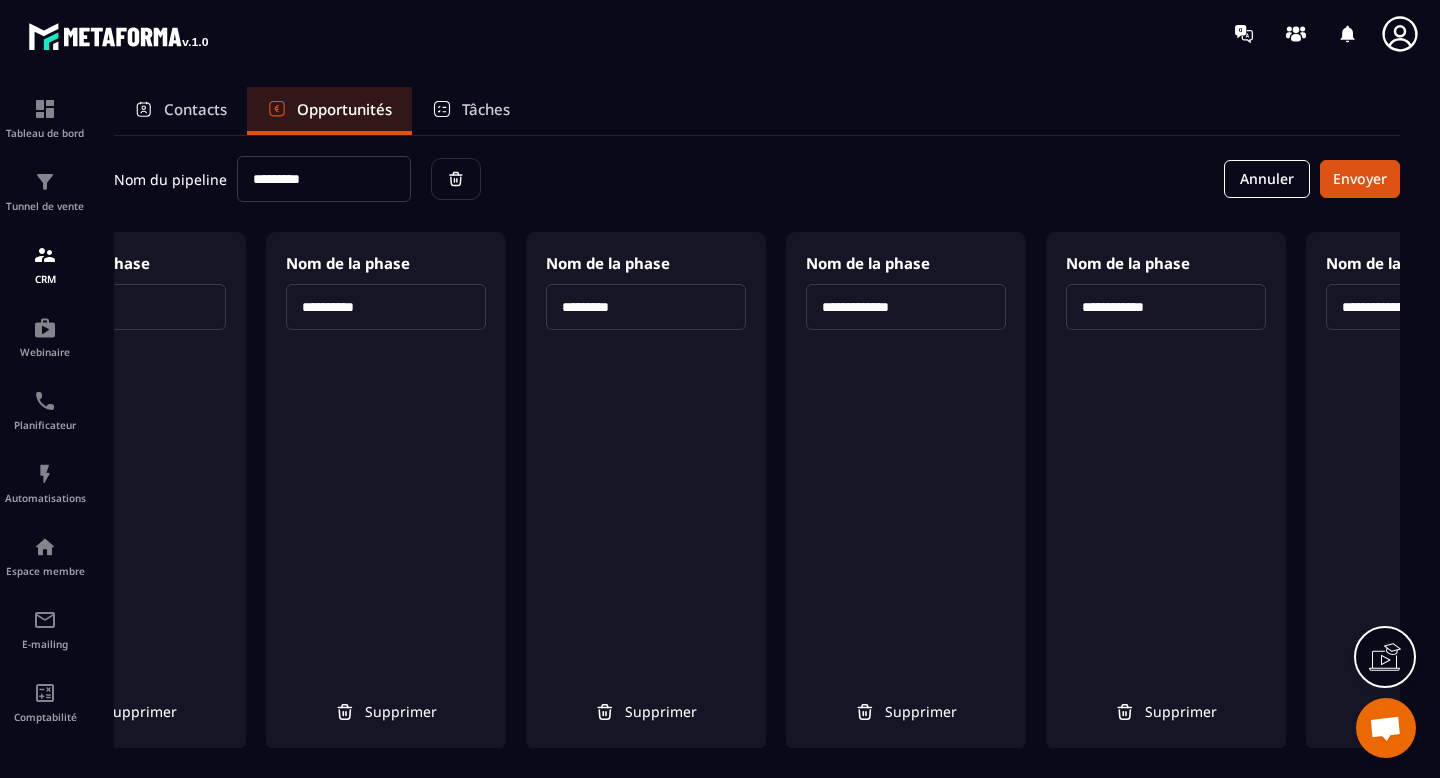 scroll, scrollTop: 0, scrollLeft: 644, axis: horizontal 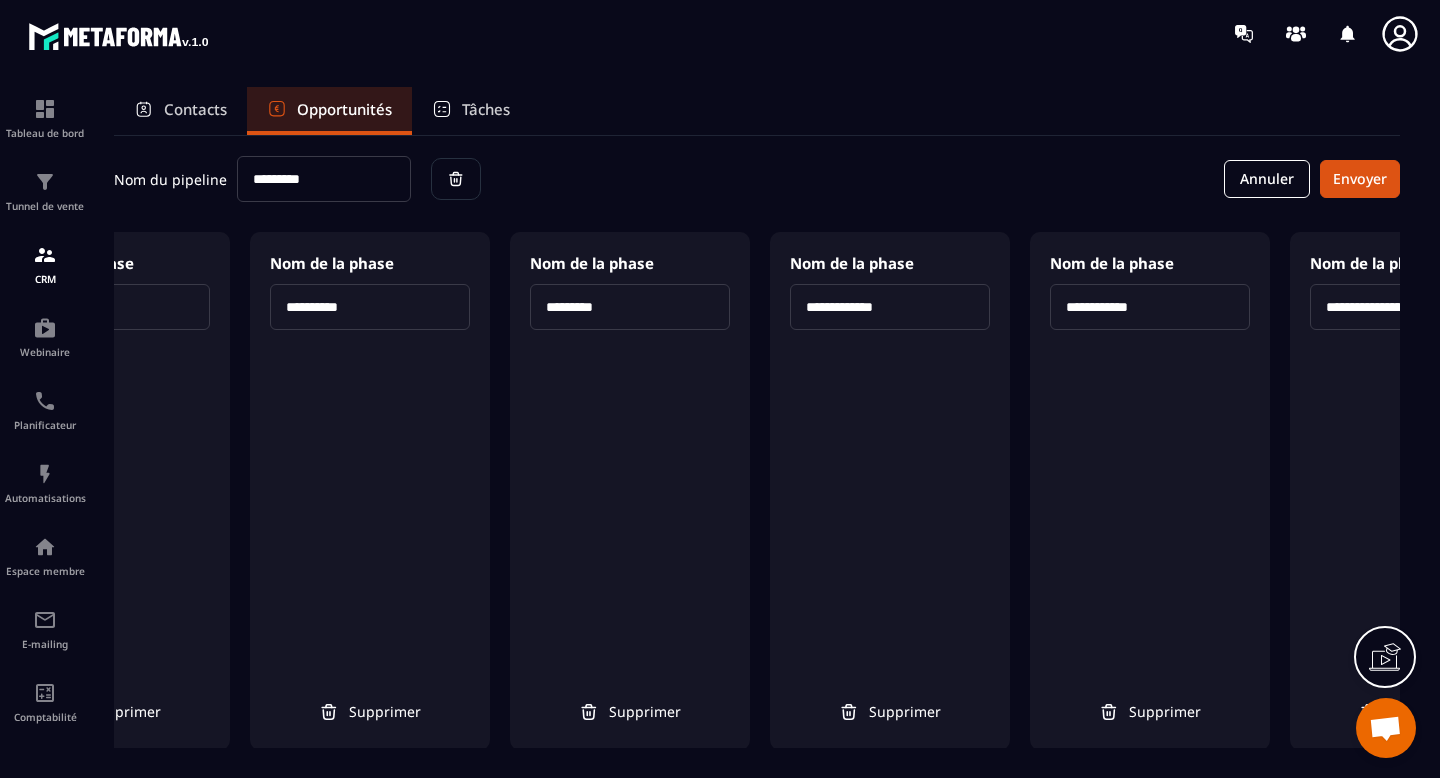 click on "**********" at bounding box center (890, 307) 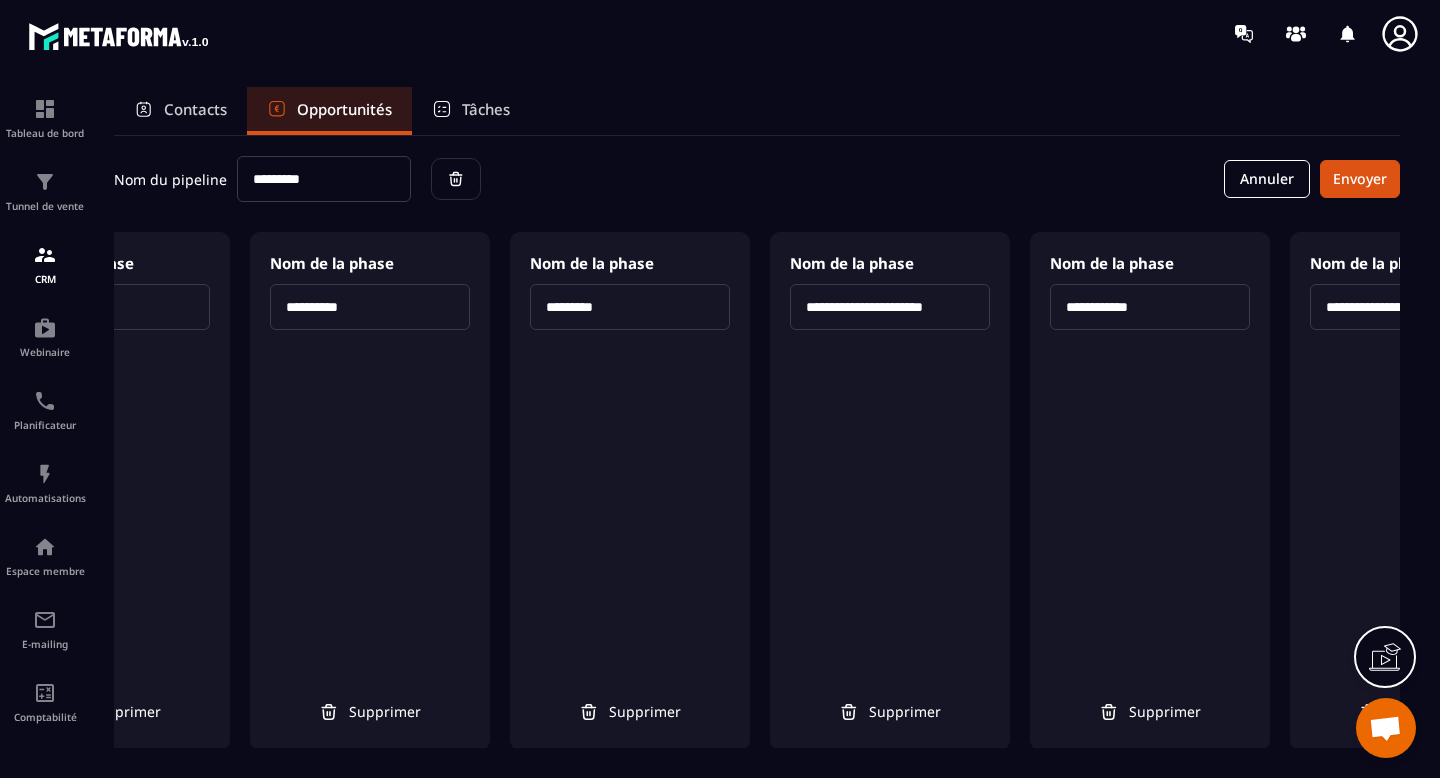 click on "**********" at bounding box center (890, 307) 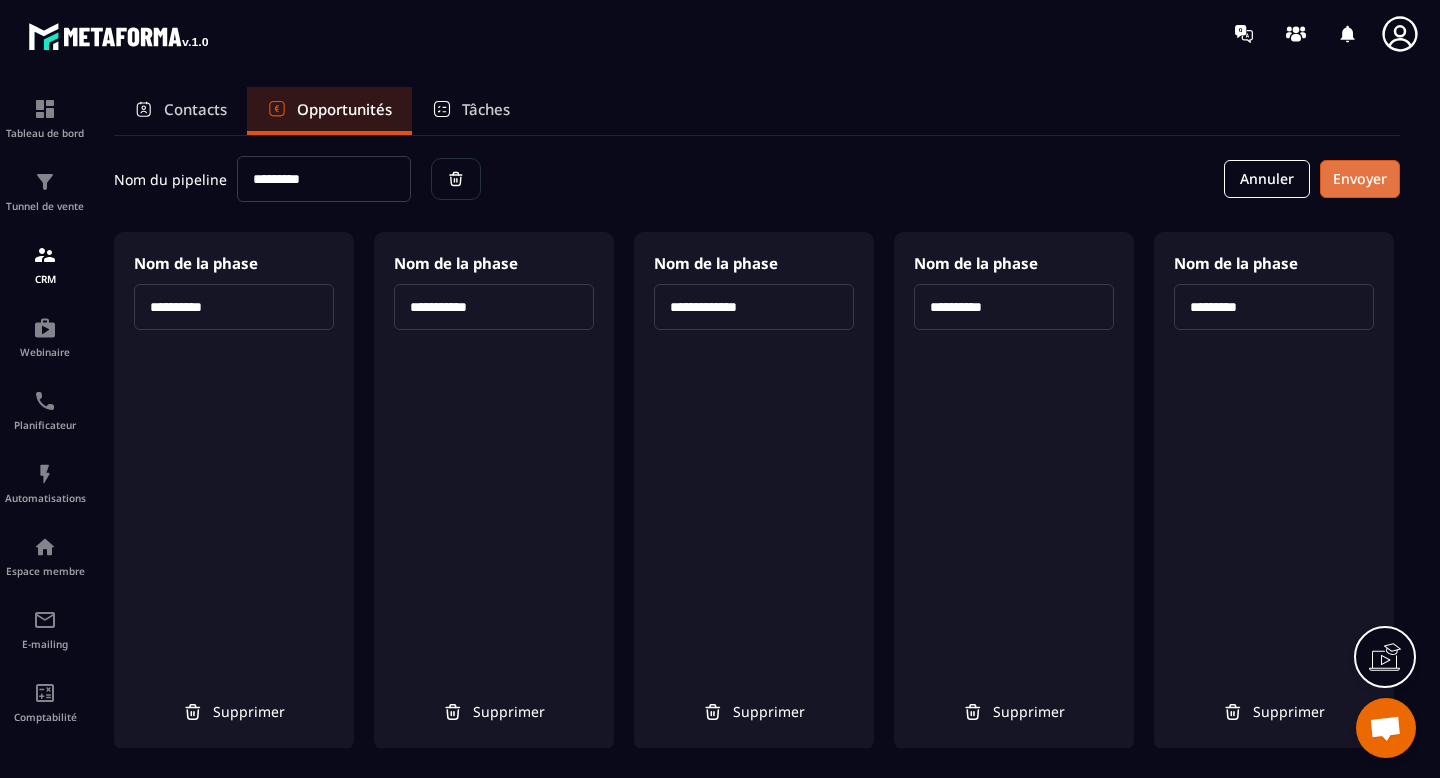 click on "Envoyer" at bounding box center [1360, 179] 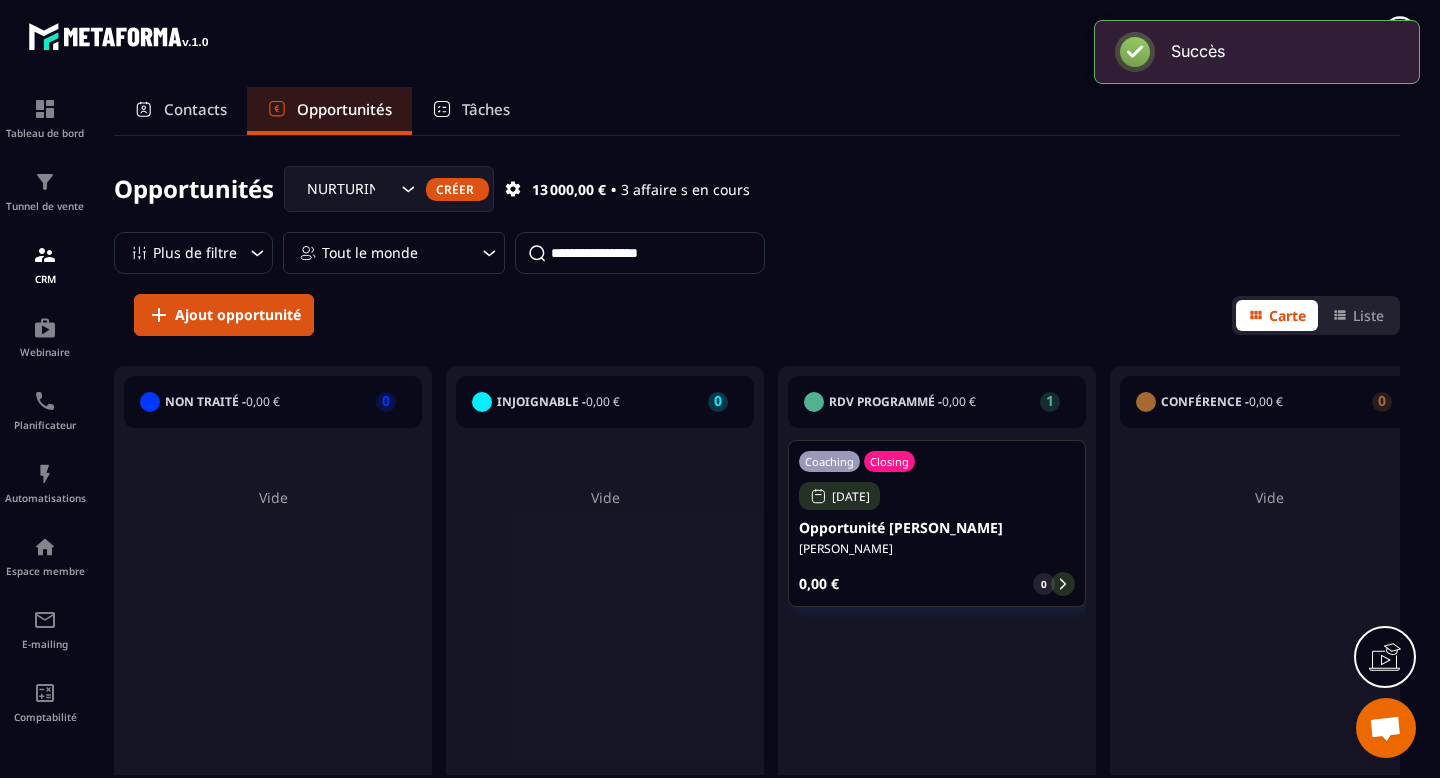 click on "Contacts" at bounding box center (195, 109) 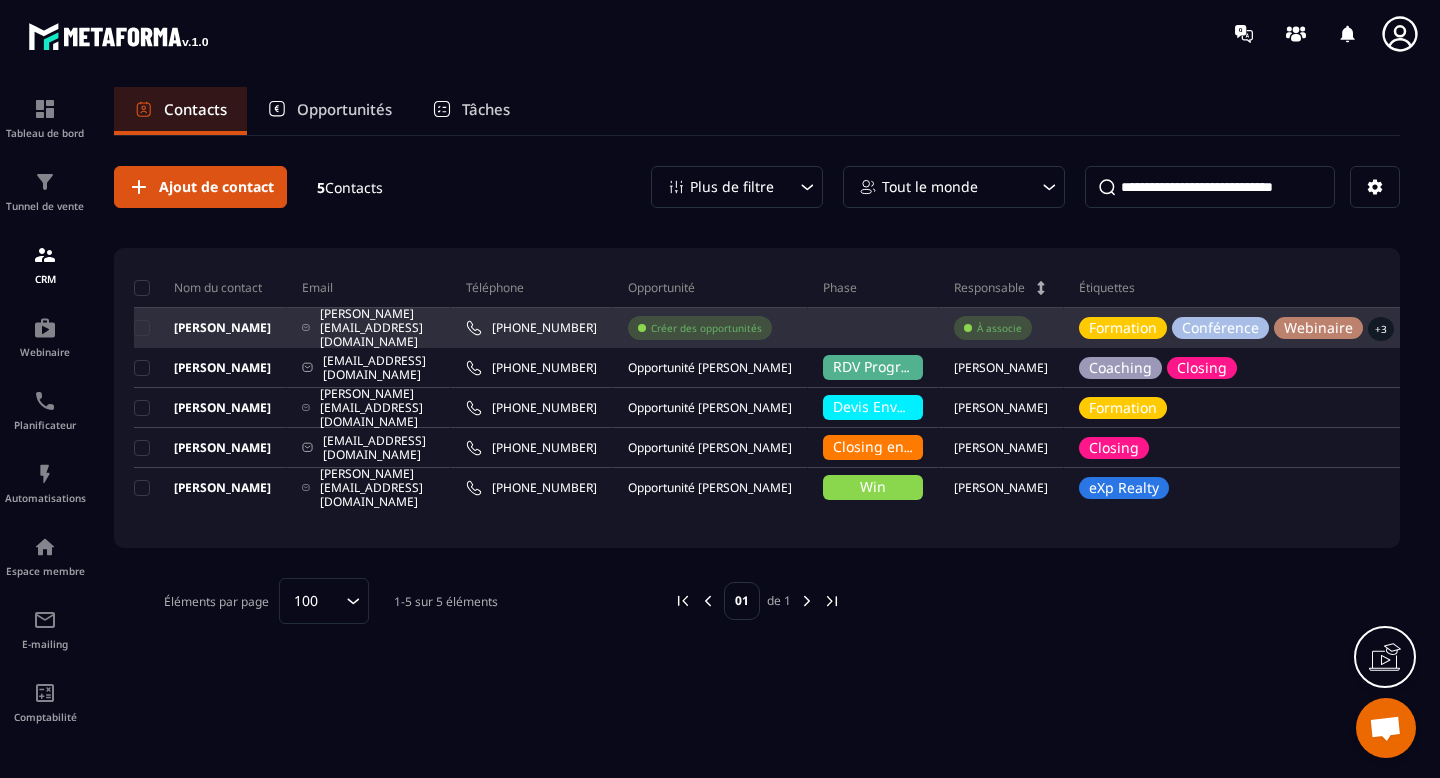 click at bounding box center [873, 328] 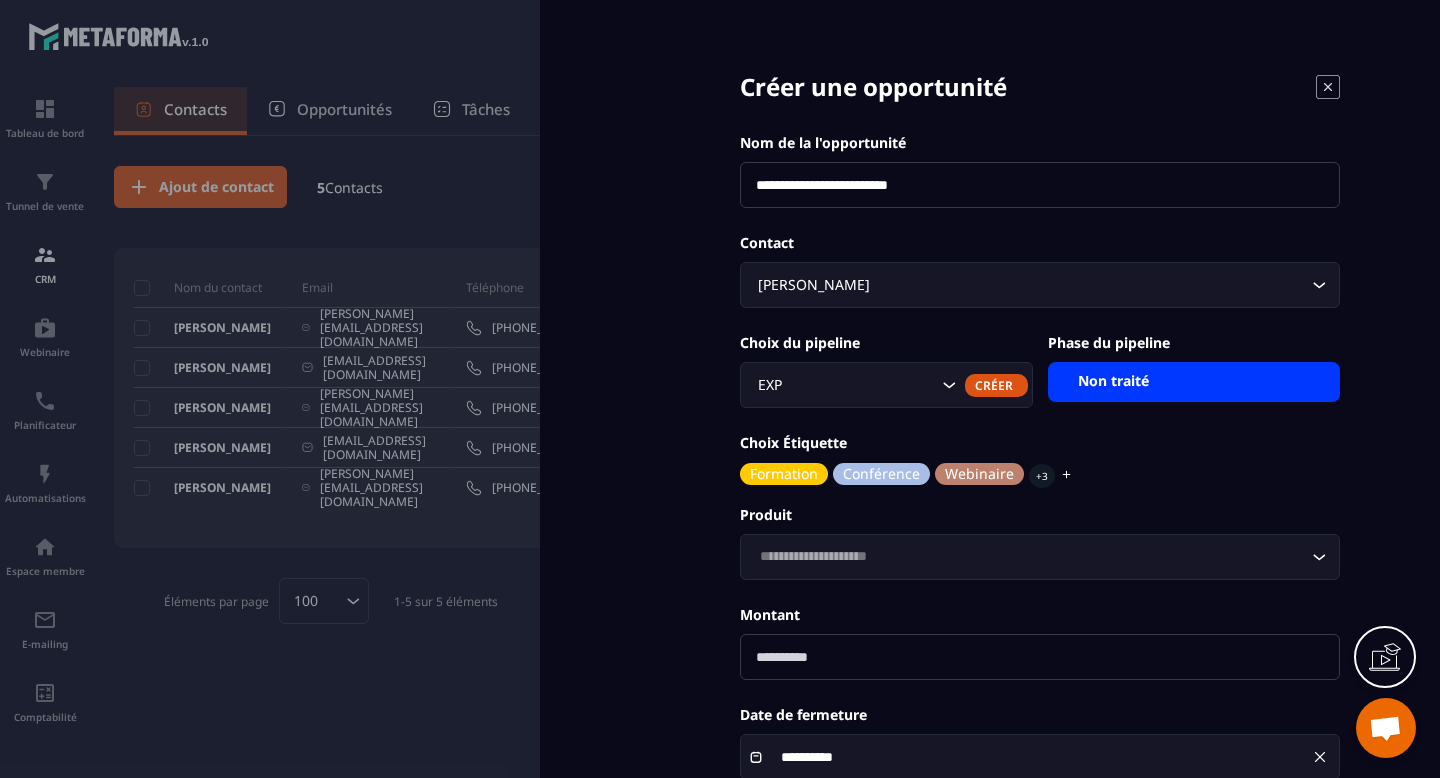 click 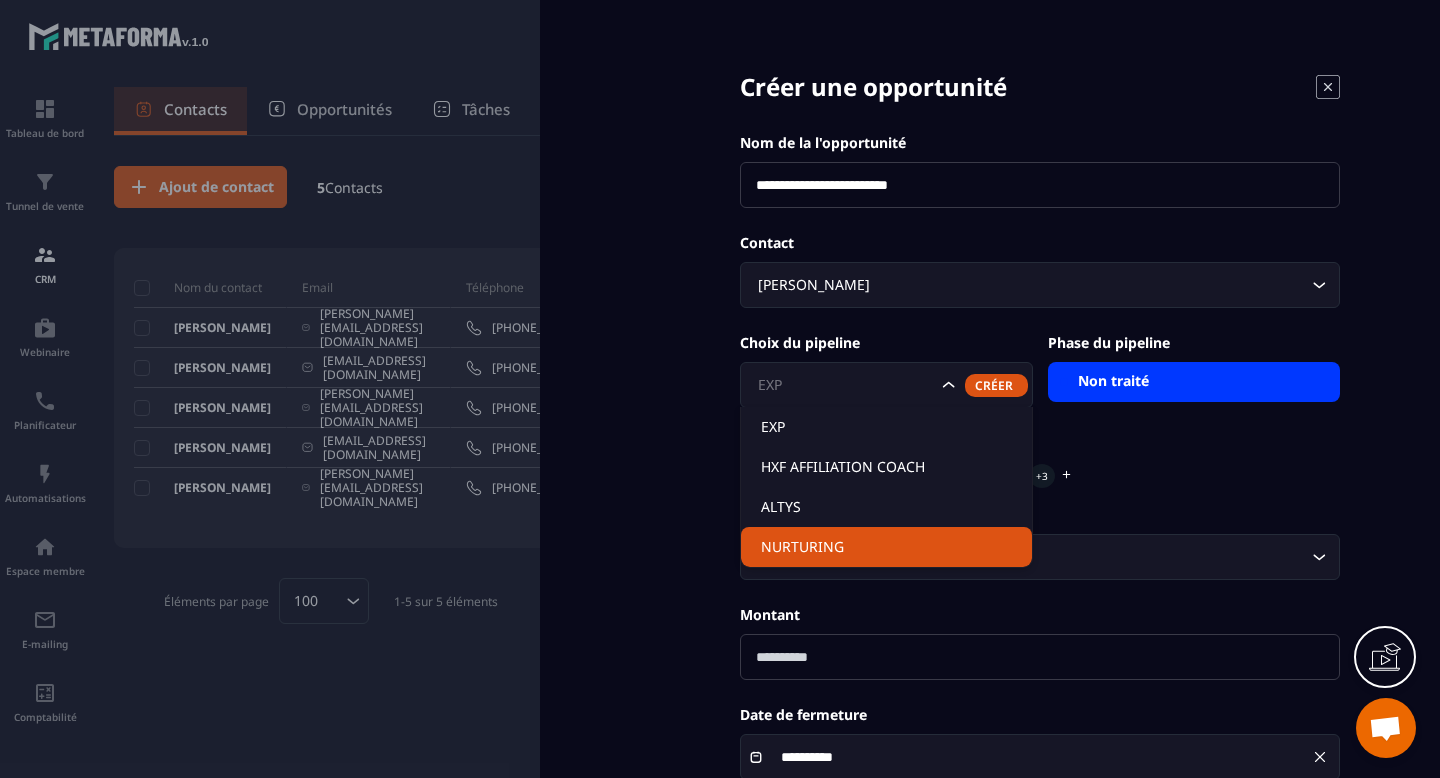 click on "NURTURING" 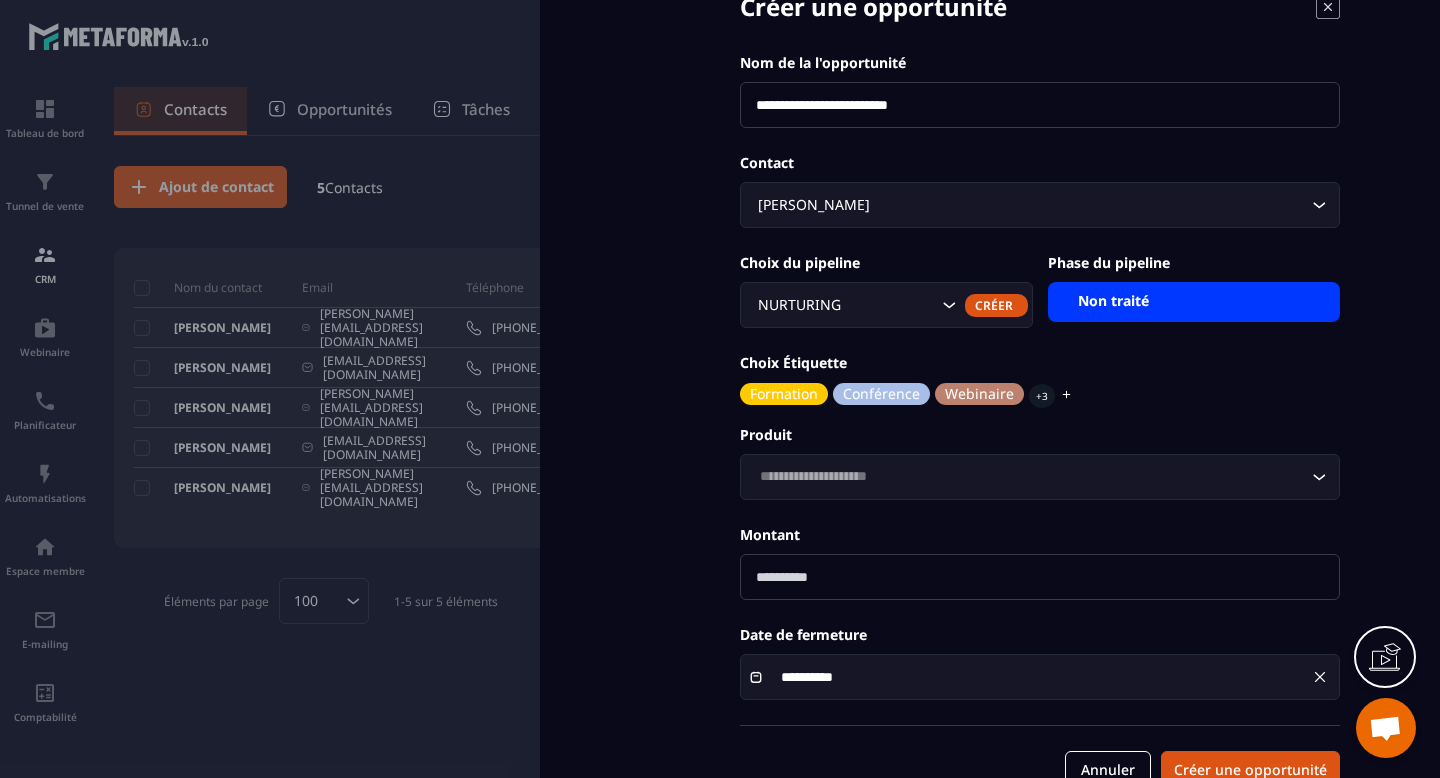 scroll, scrollTop: 130, scrollLeft: 0, axis: vertical 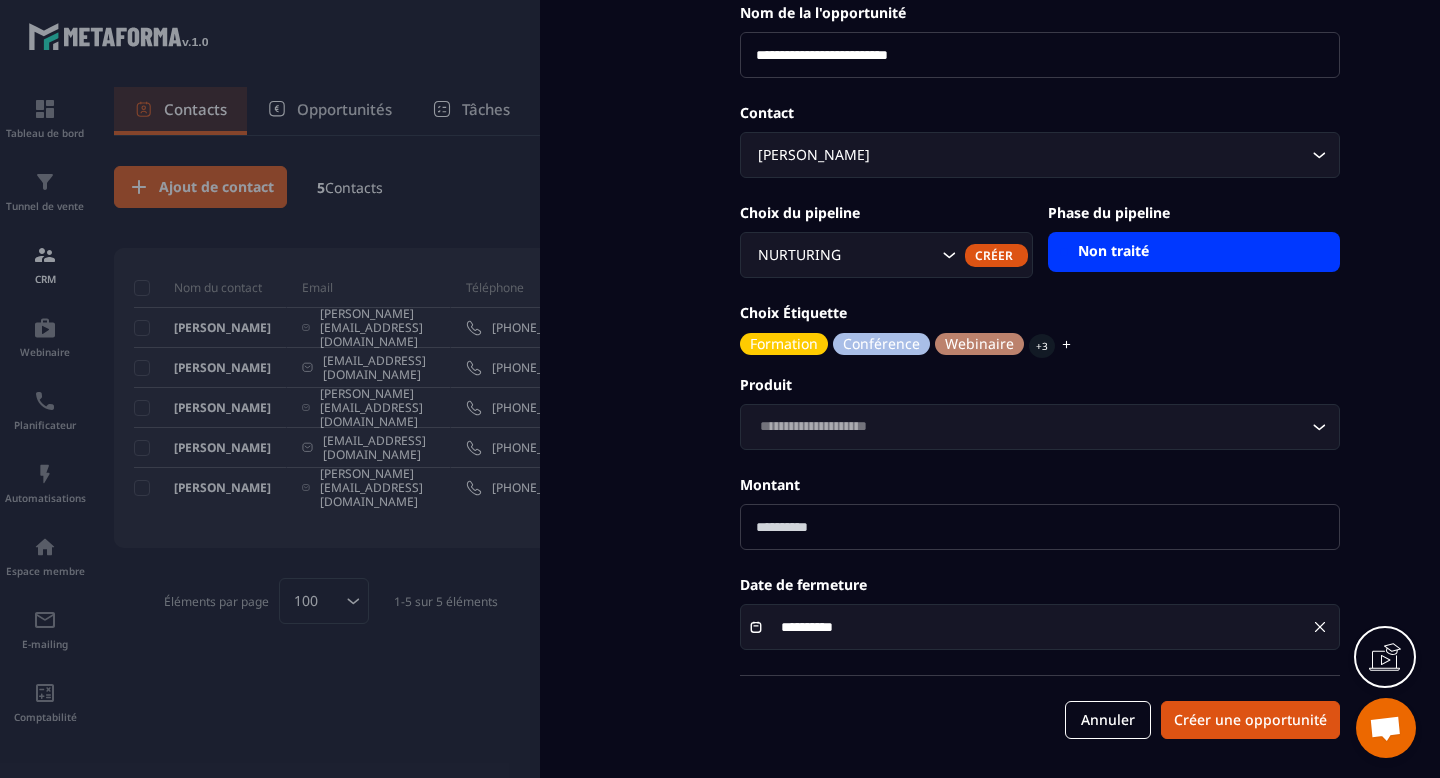 click on "Non traité" at bounding box center [1194, 252] 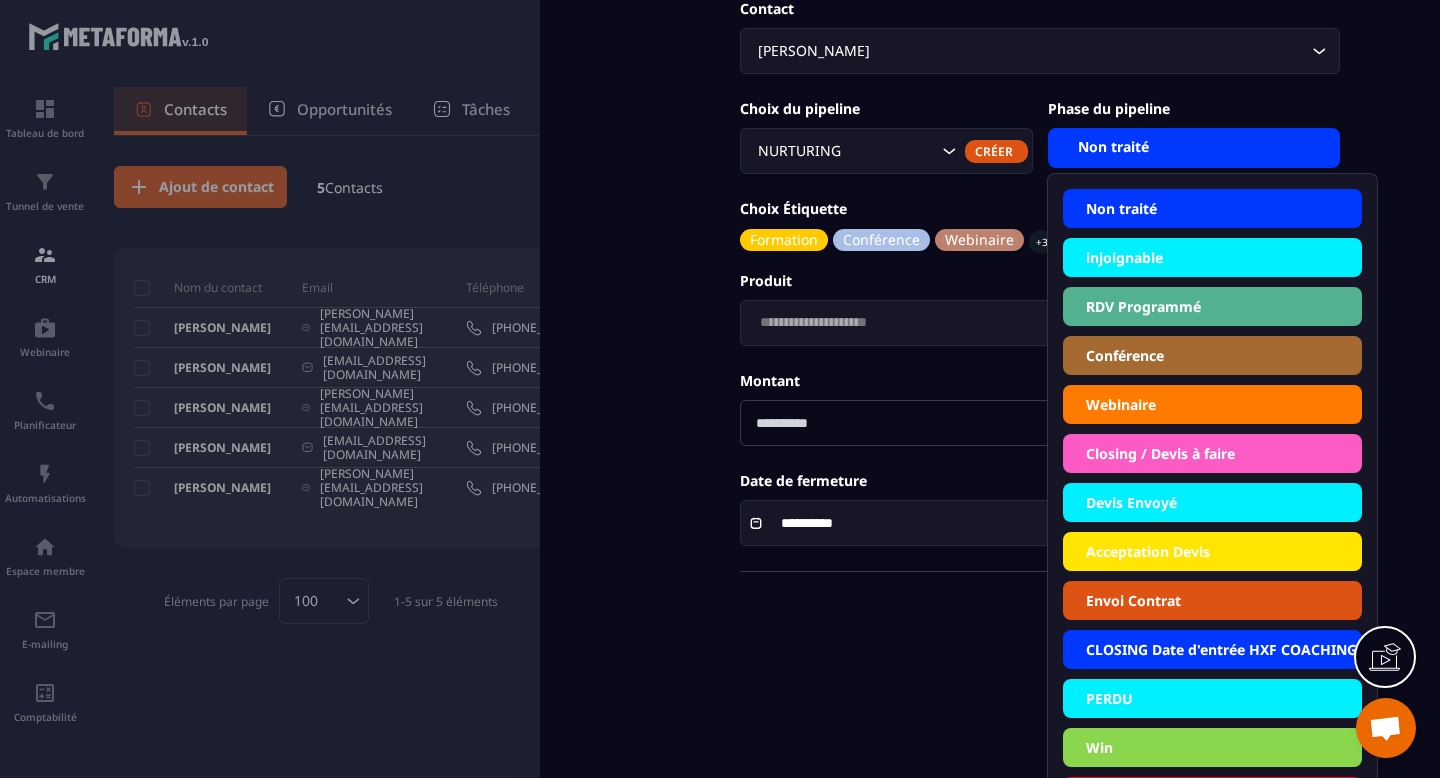 scroll, scrollTop: 233, scrollLeft: 0, axis: vertical 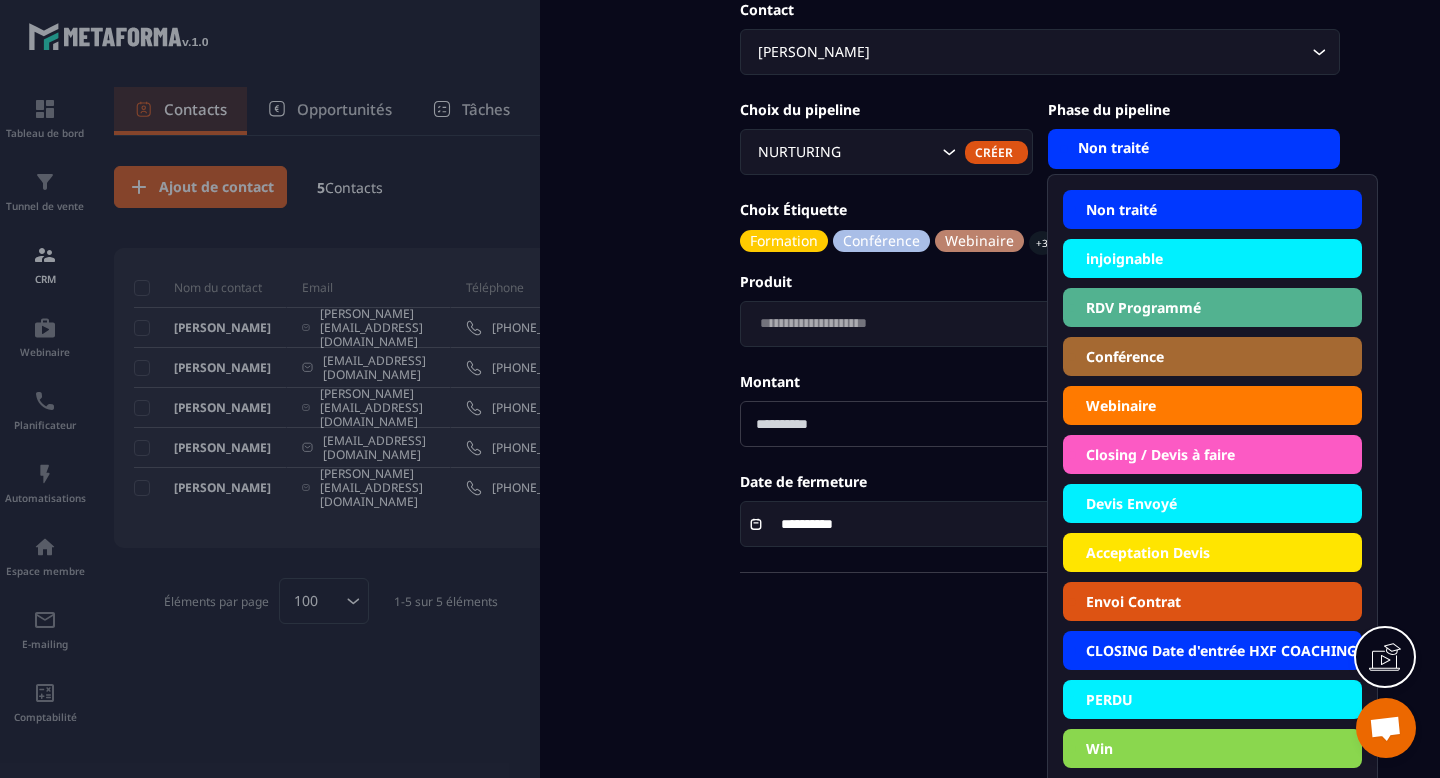 click on "Conférence" 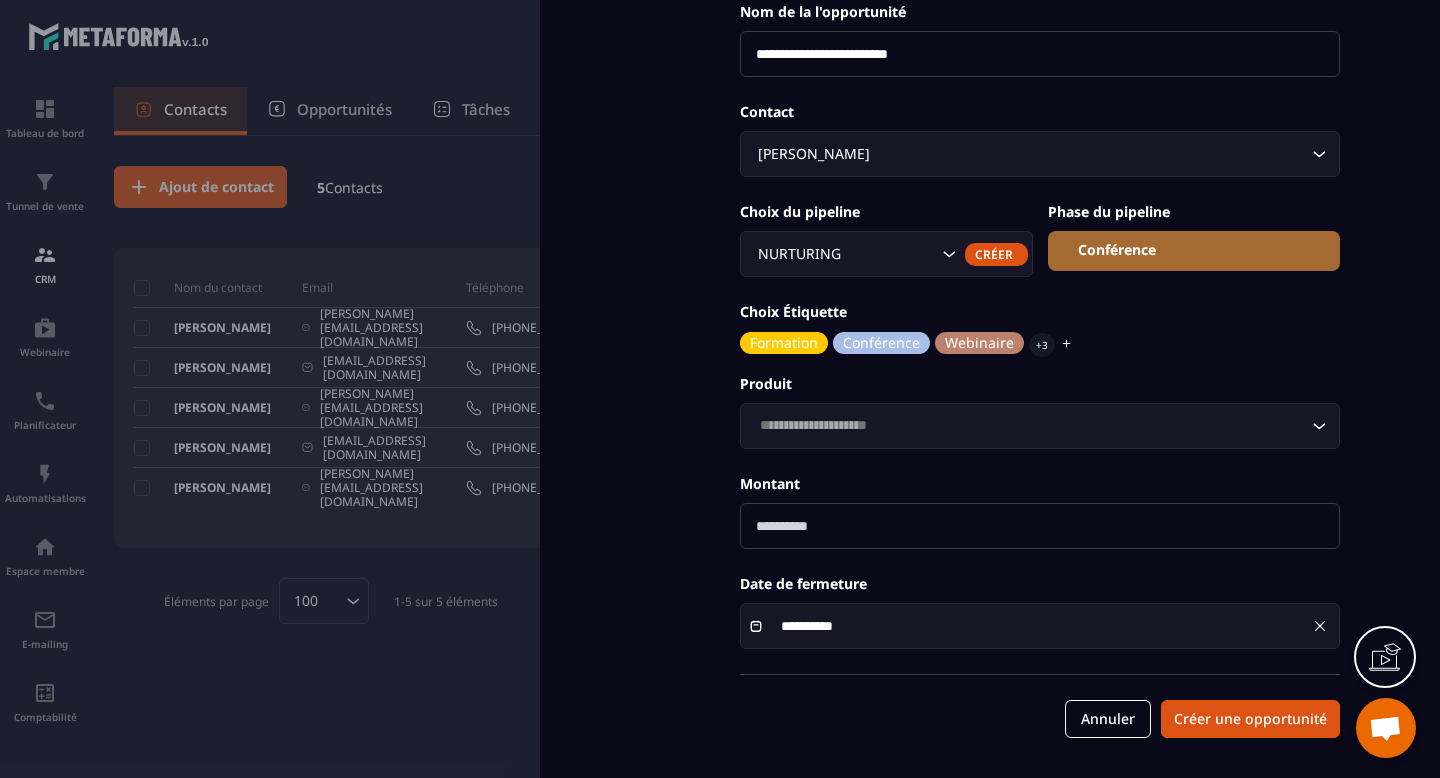 scroll, scrollTop: 130, scrollLeft: 0, axis: vertical 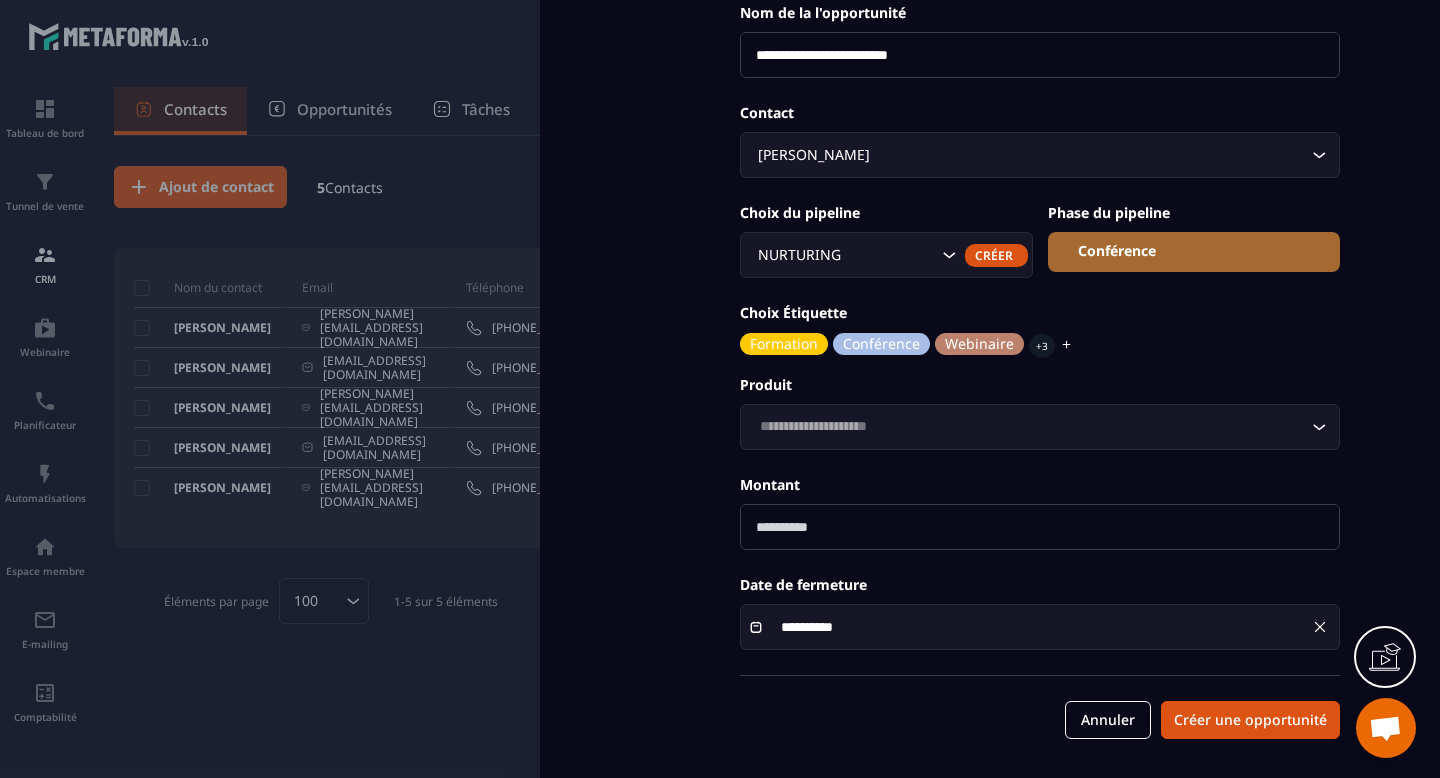 click at bounding box center (1040, 527) 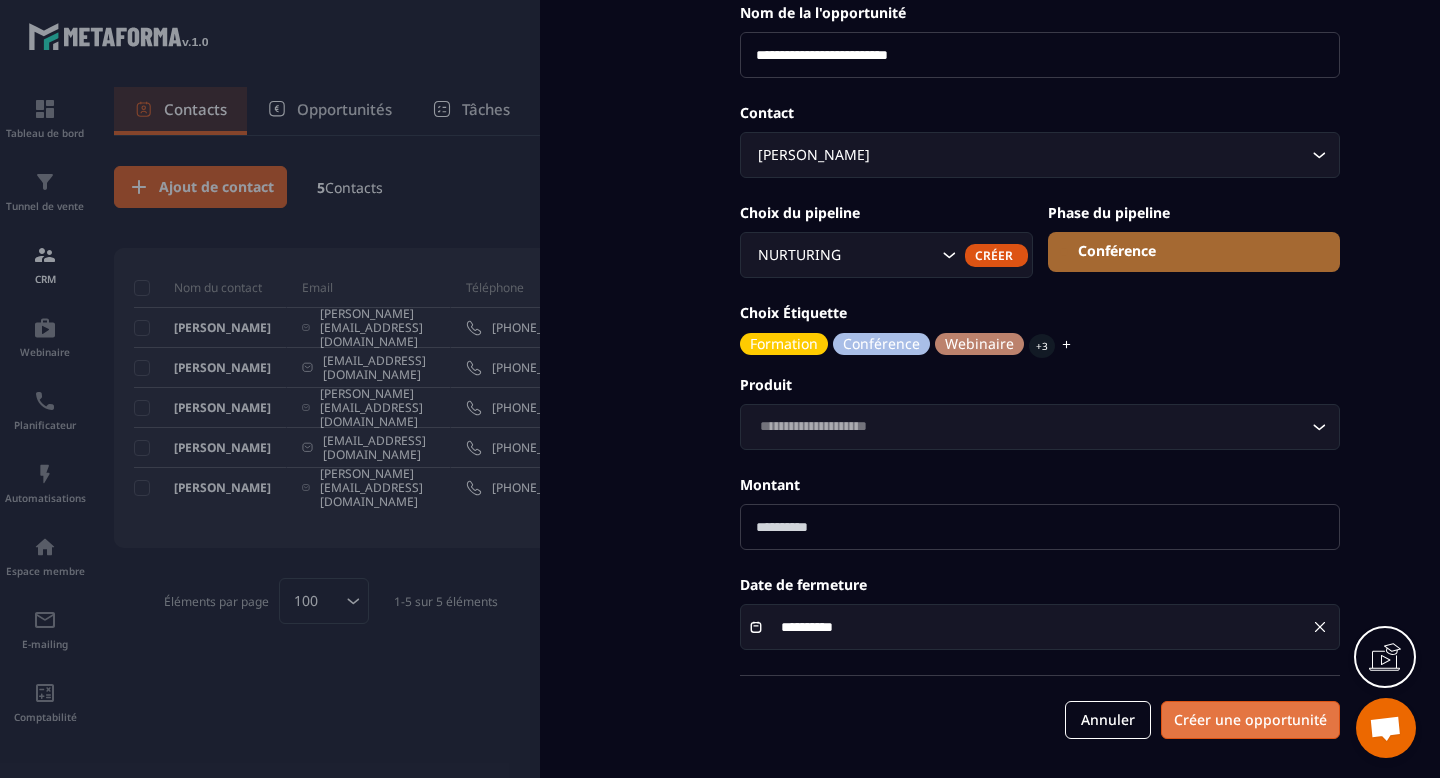 type on "*" 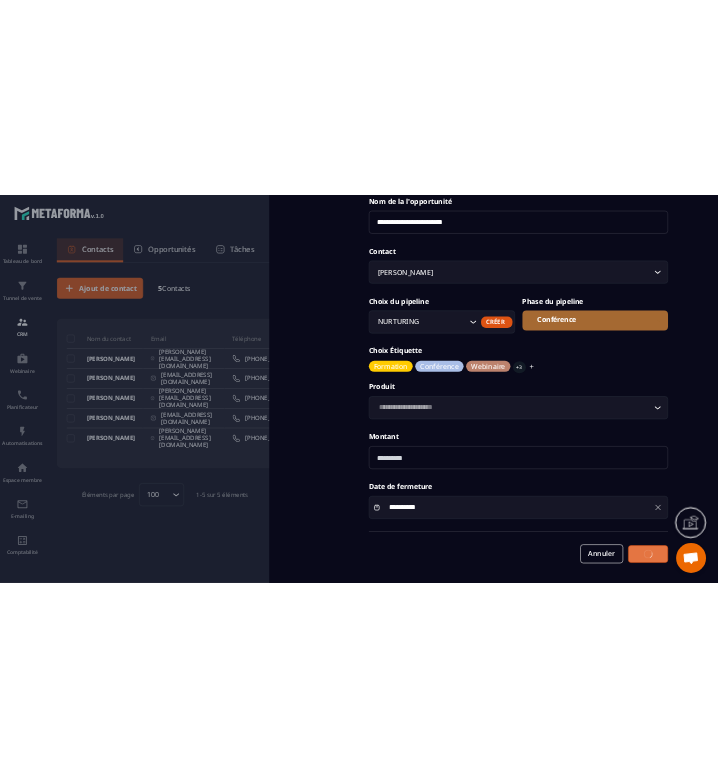 scroll, scrollTop: 129, scrollLeft: 0, axis: vertical 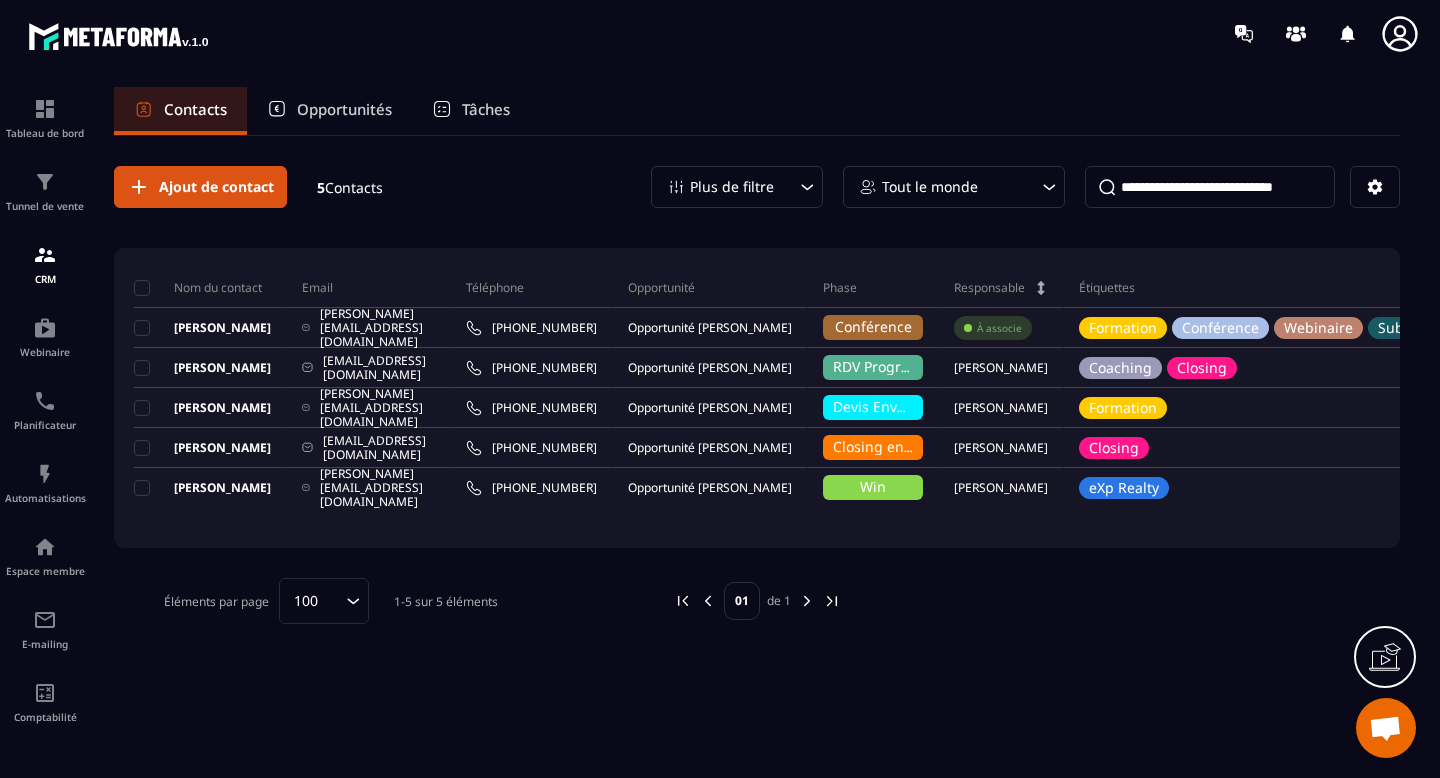 click on "Plus de filtre" at bounding box center (737, 187) 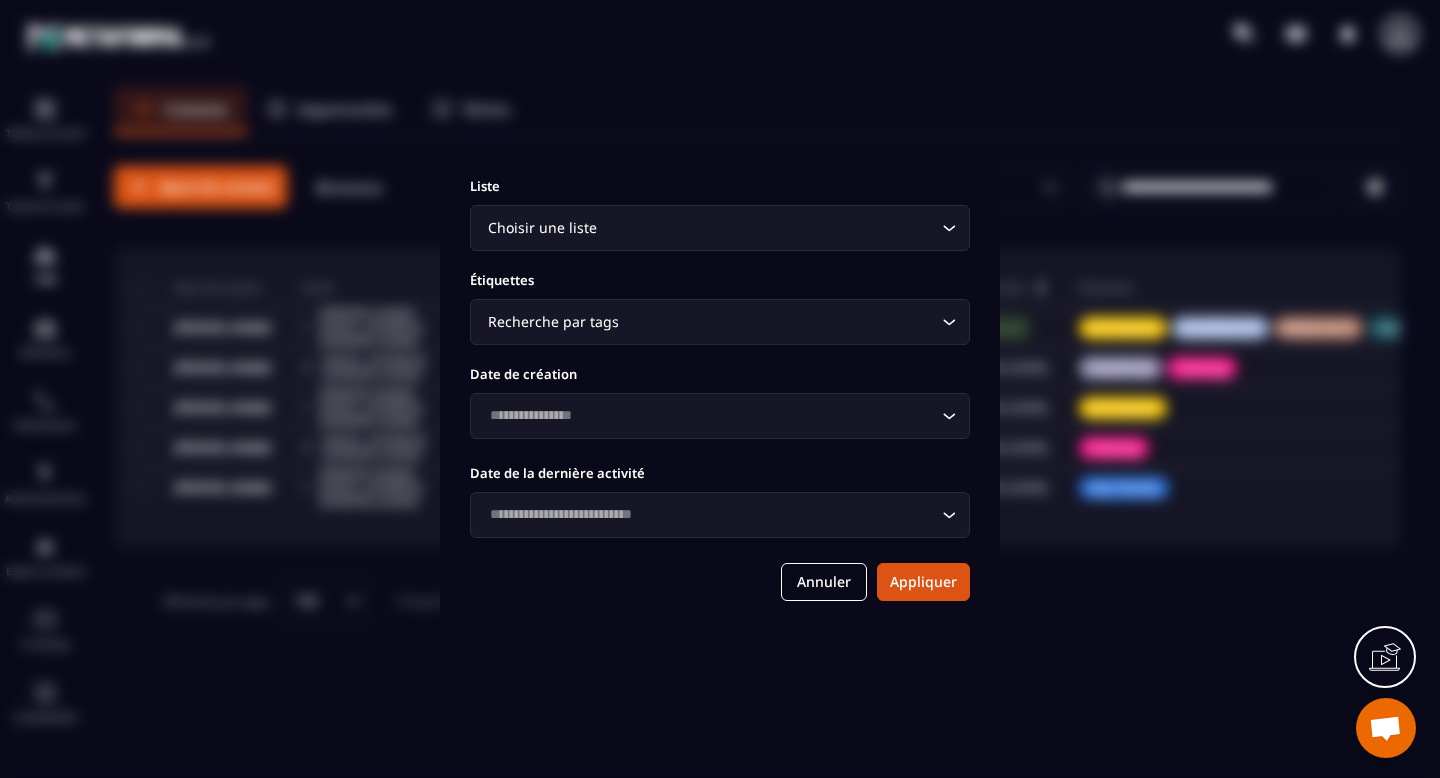 click at bounding box center (720, 389) 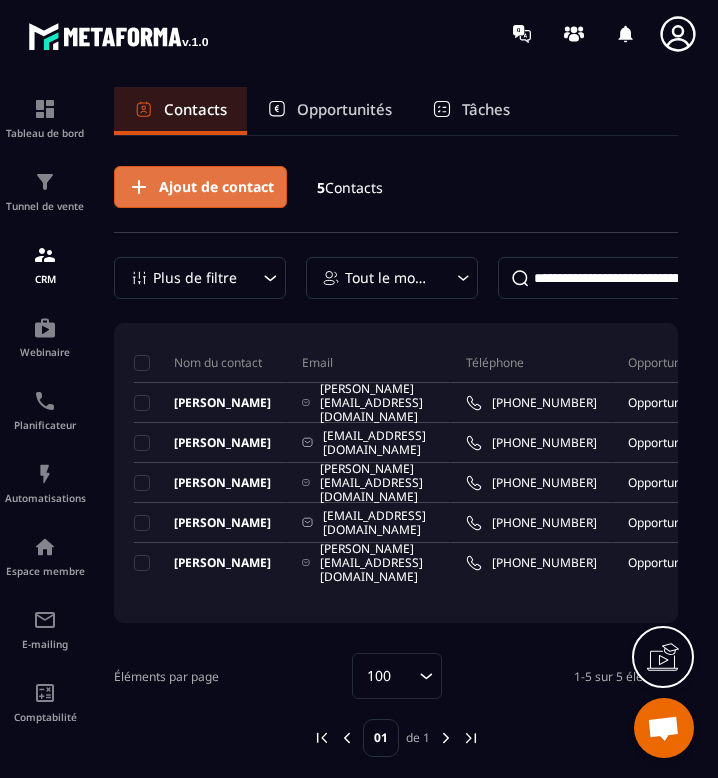 click on "Ajout de contact" at bounding box center (216, 187) 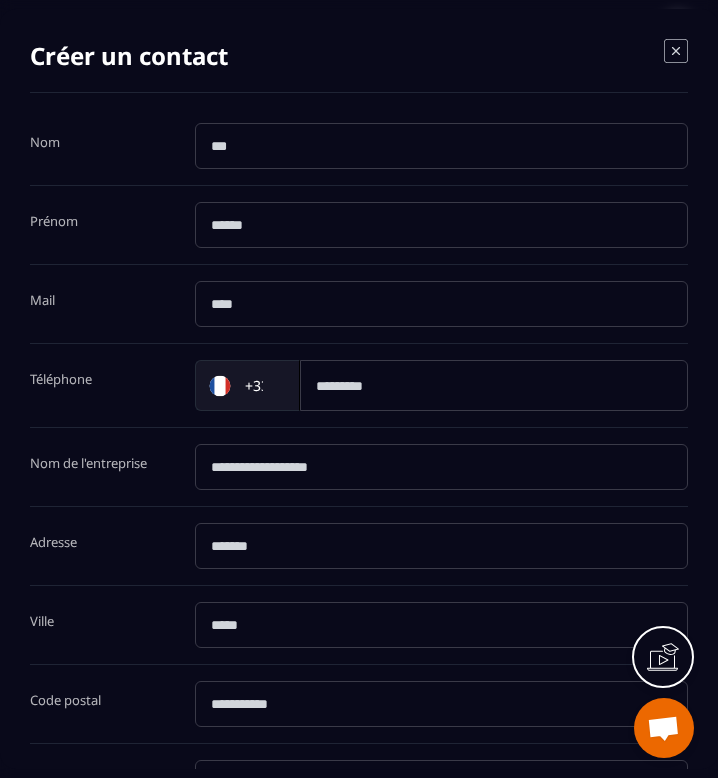 click at bounding box center [442, 146] 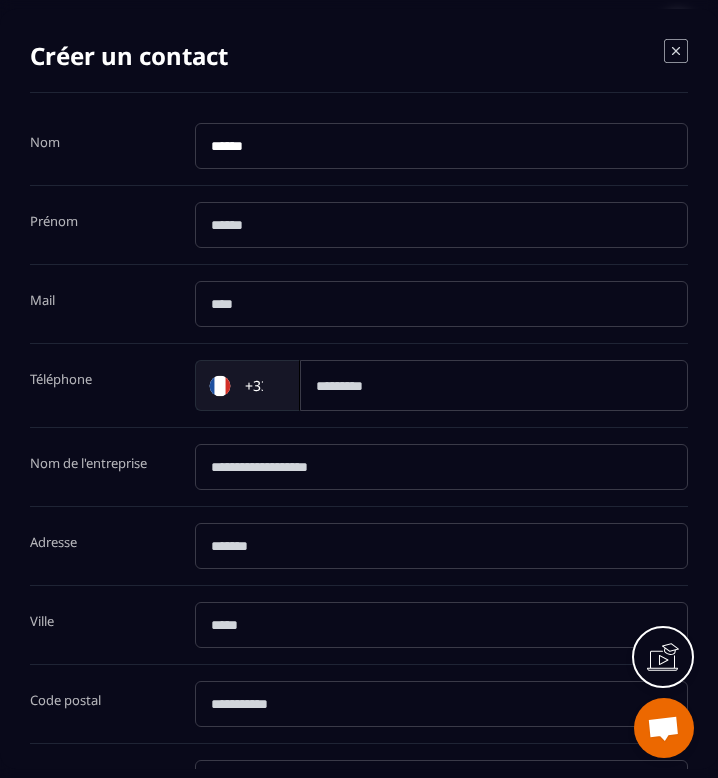type on "*****" 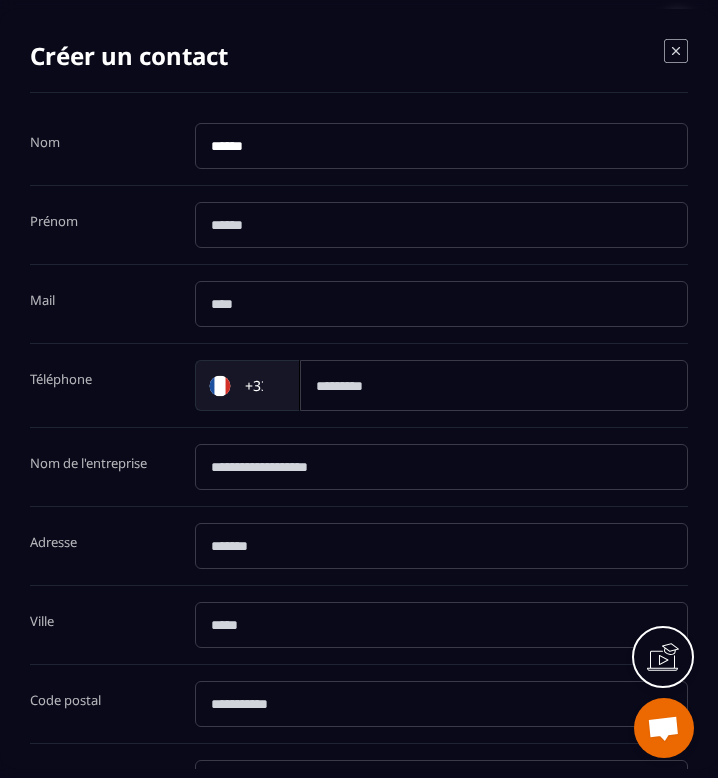 click at bounding box center (442, 225) 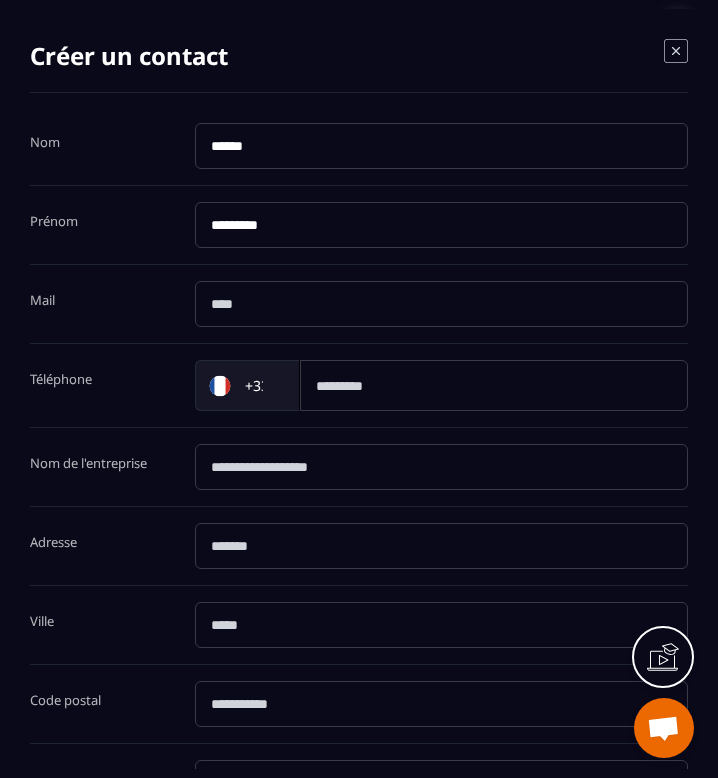 type on "*********" 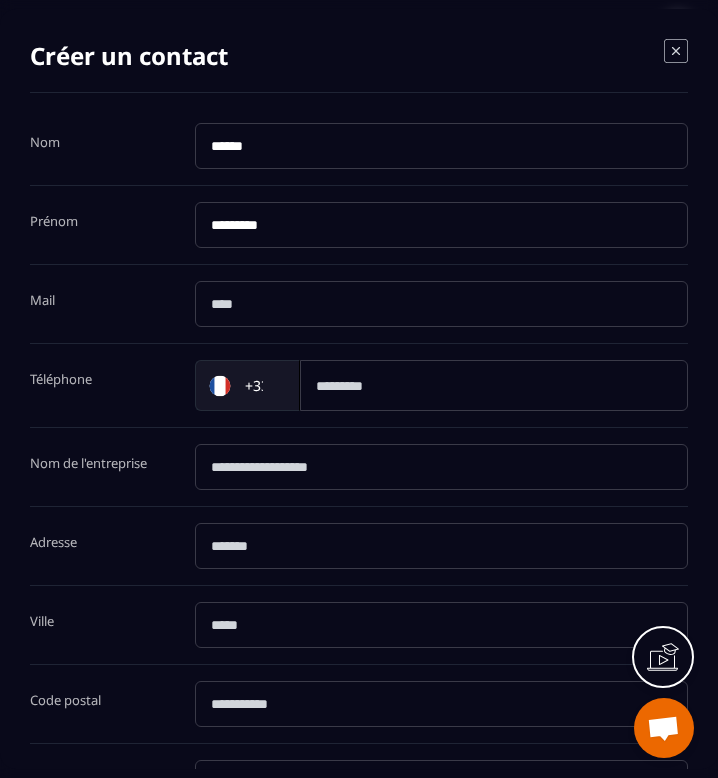 click at bounding box center (442, 304) 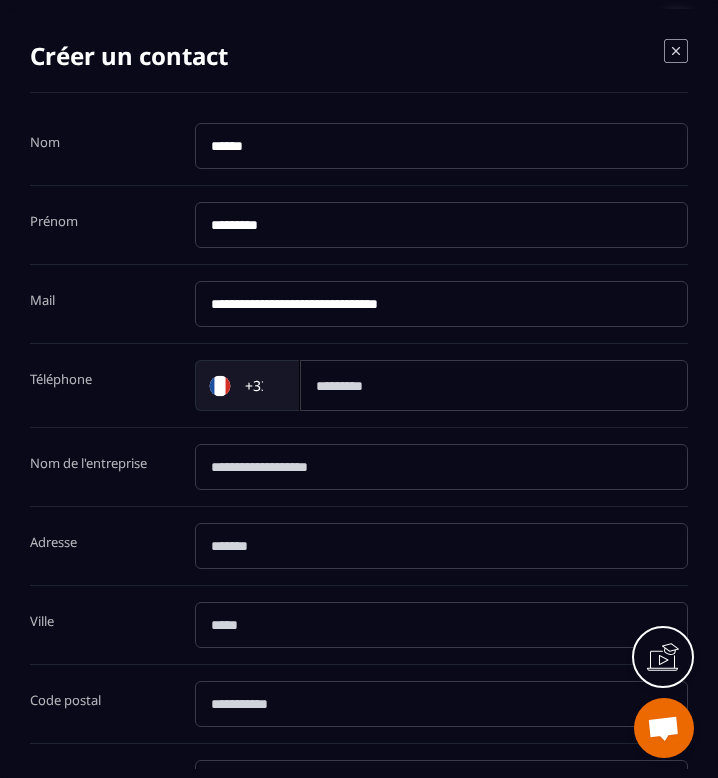 type on "**********" 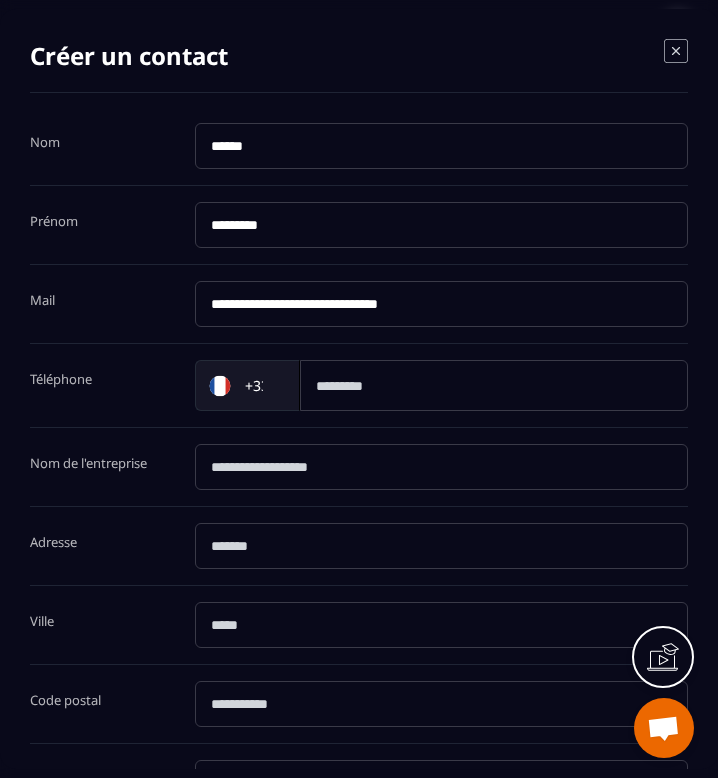 click at bounding box center [494, 385] 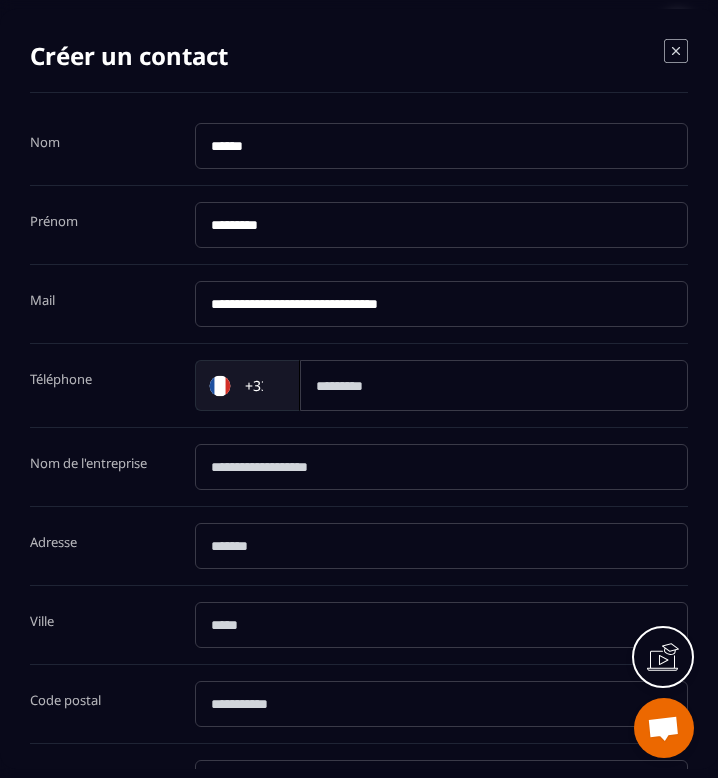 paste on "**********" 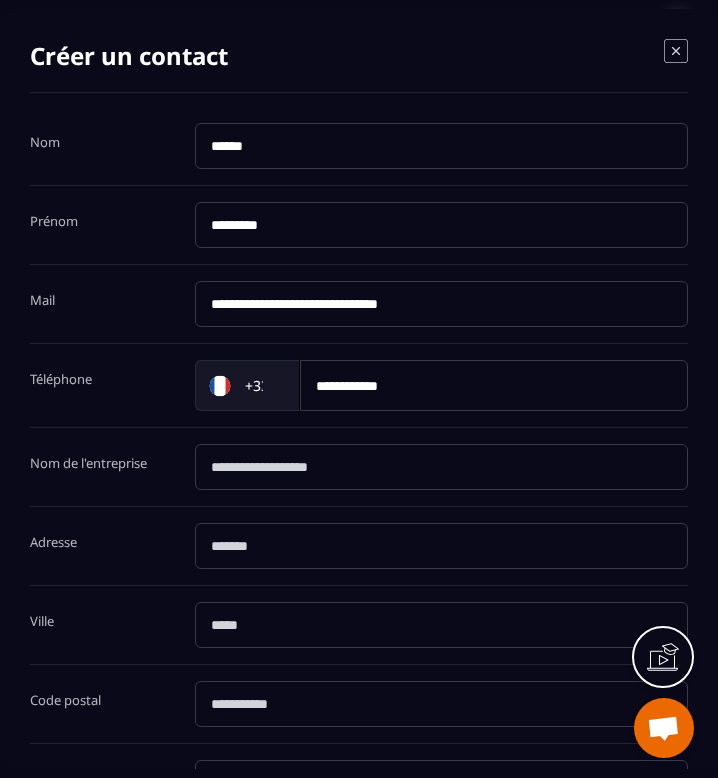 click on "**********" at bounding box center [494, 385] 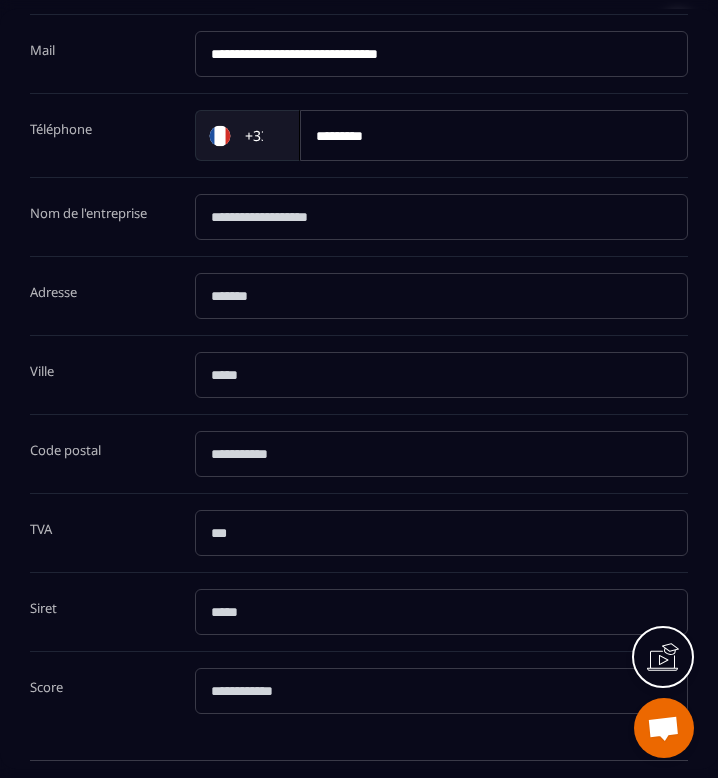 scroll, scrollTop: 339, scrollLeft: 0, axis: vertical 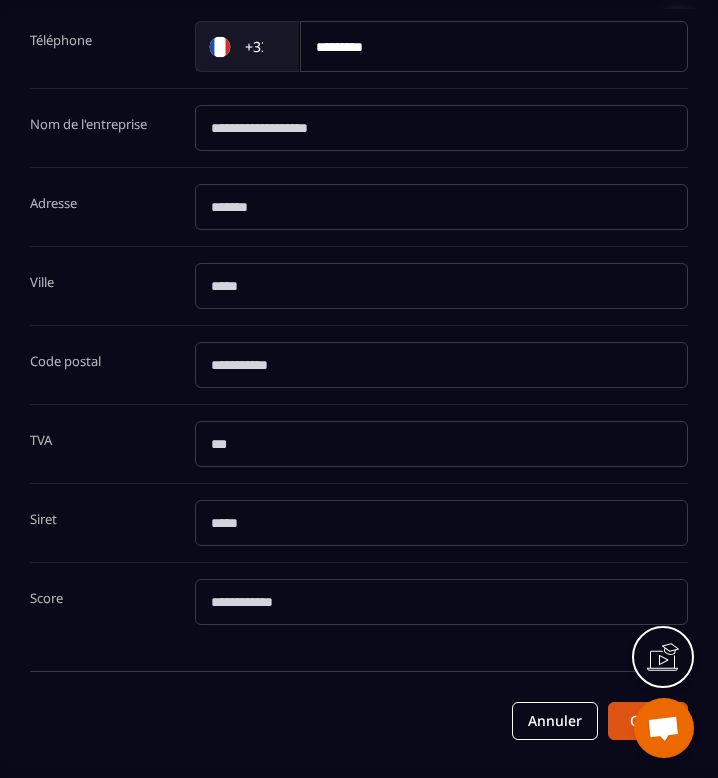 type on "*********" 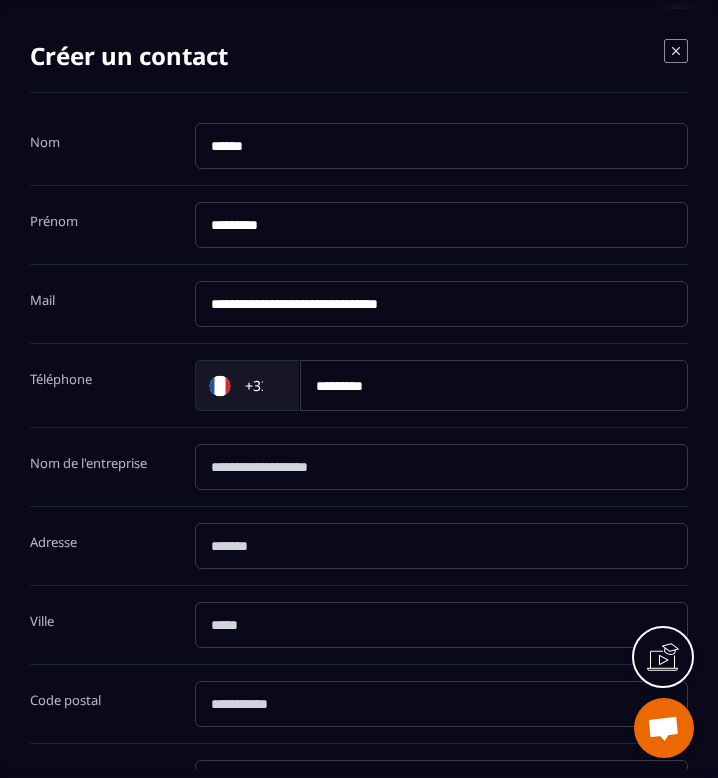 scroll, scrollTop: 339, scrollLeft: 0, axis: vertical 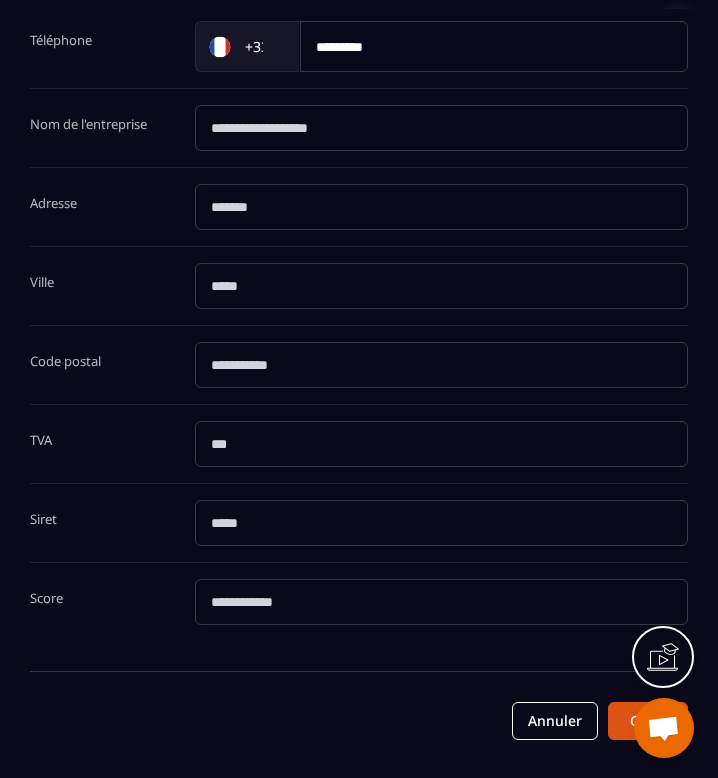 click on "*" at bounding box center [442, 602] 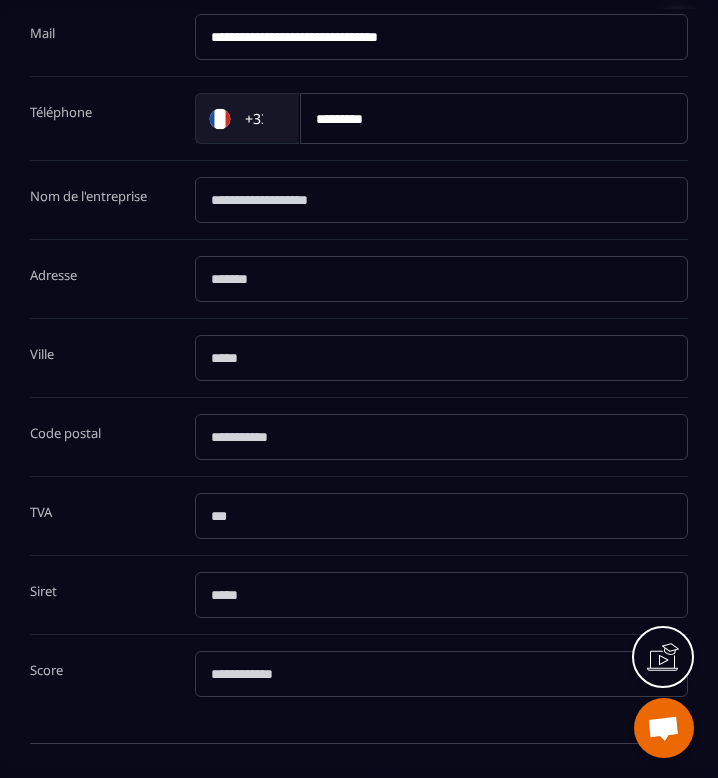 scroll, scrollTop: 0, scrollLeft: 0, axis: both 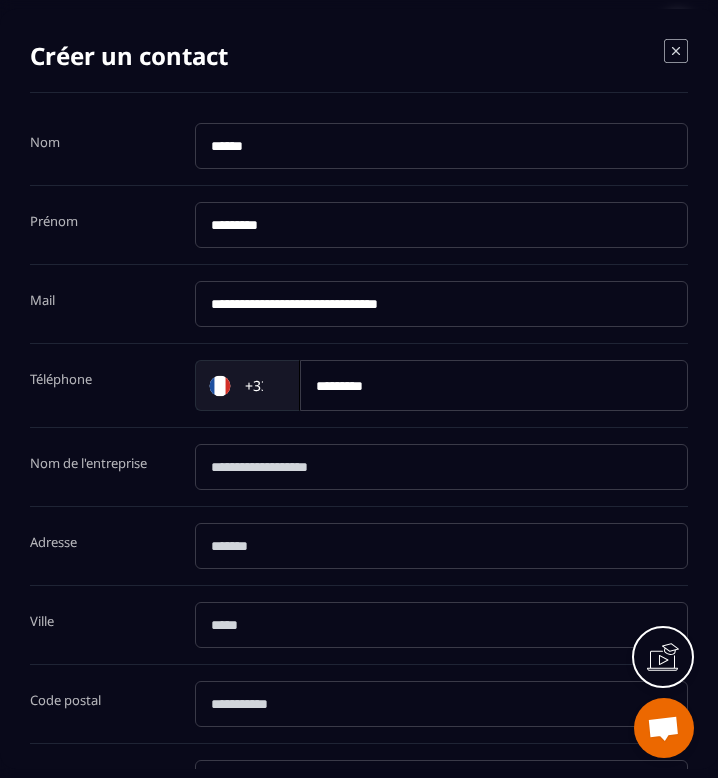 click 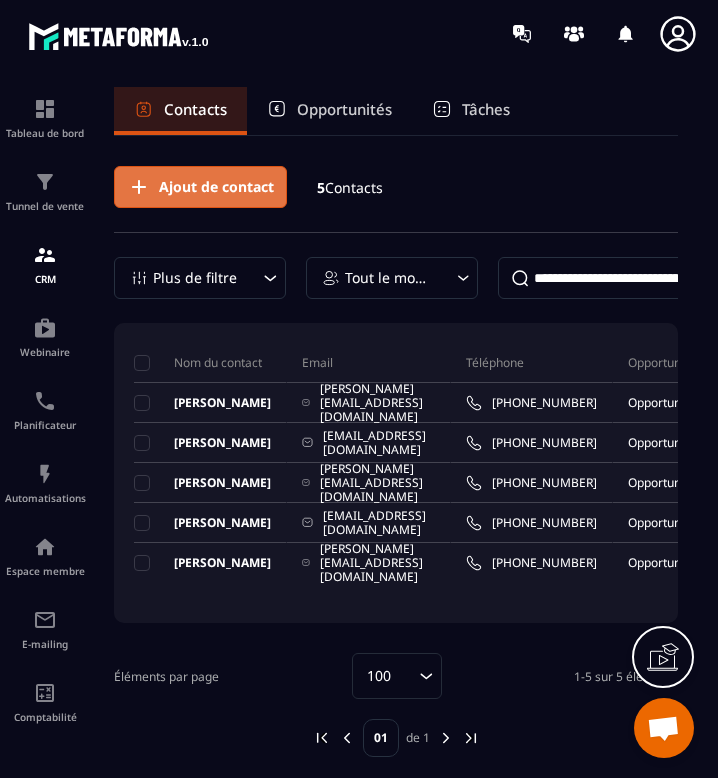 click on "Ajout de contact" at bounding box center (216, 187) 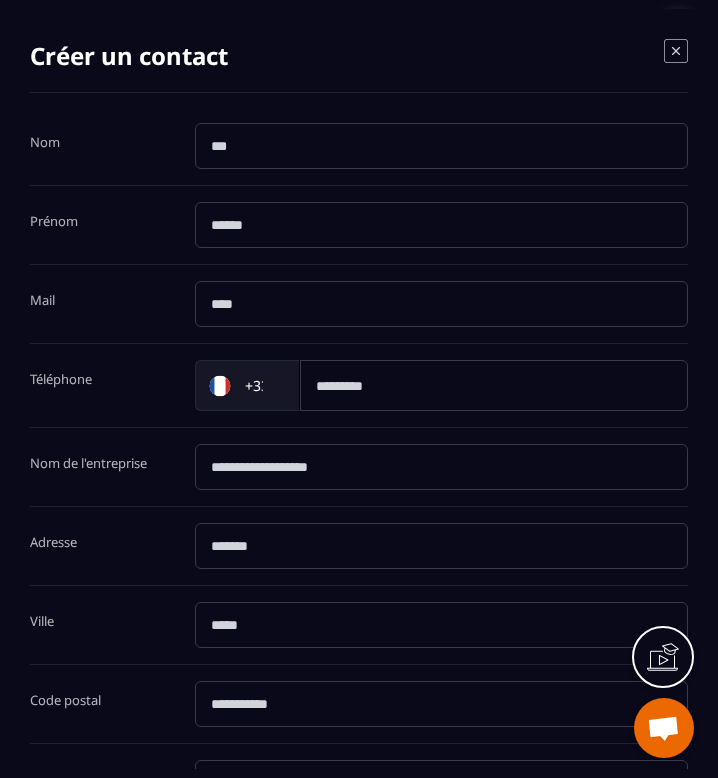 click at bounding box center (442, 146) 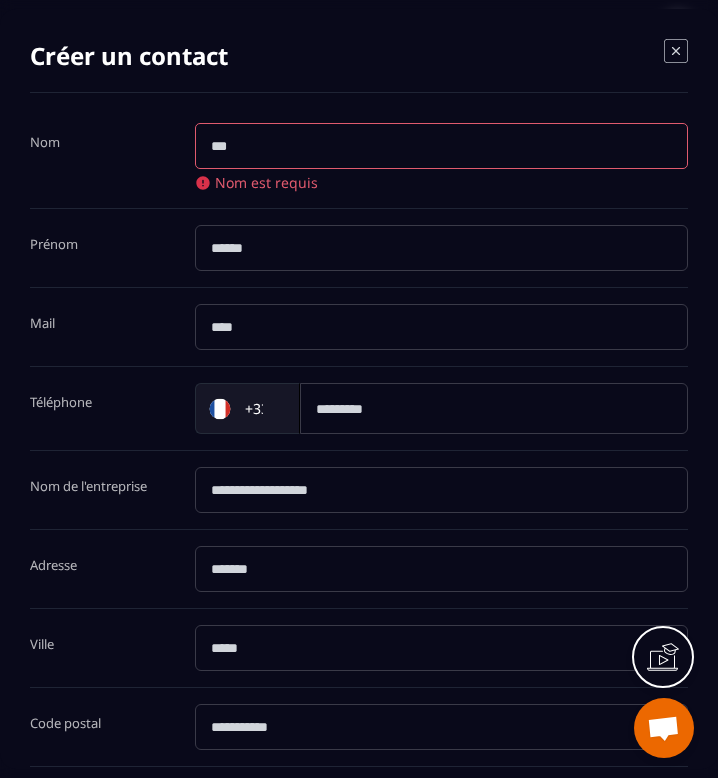 paste on "*****" 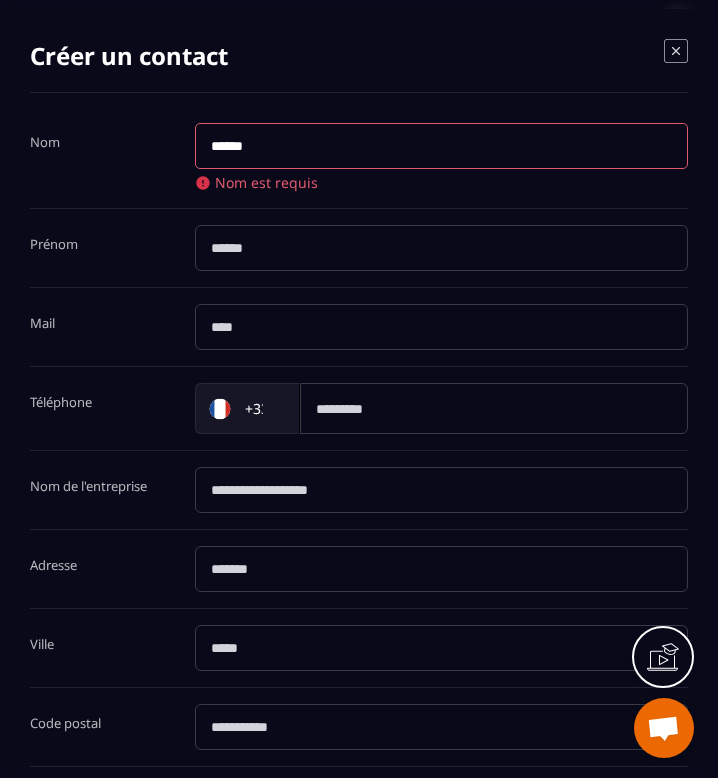 type on "*****" 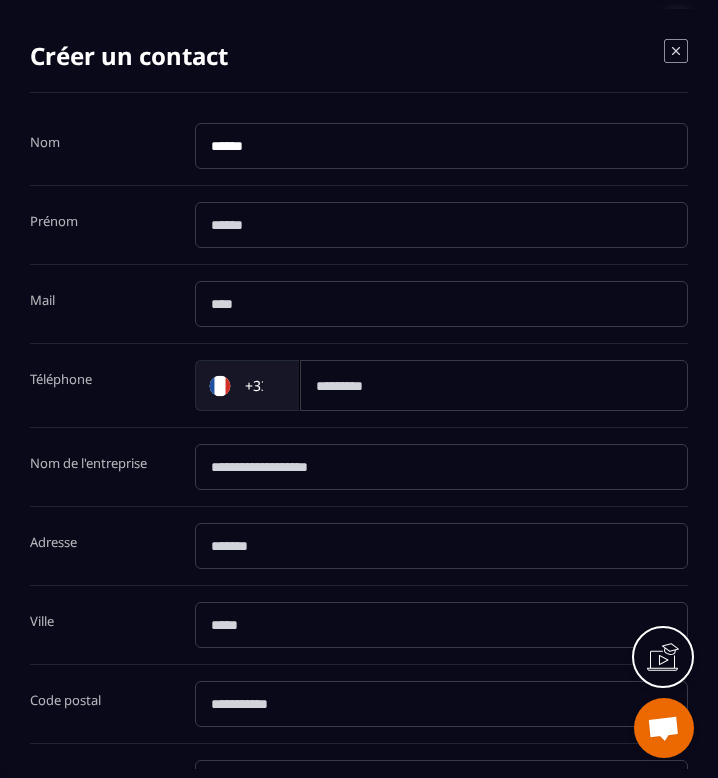 click at bounding box center [442, 225] 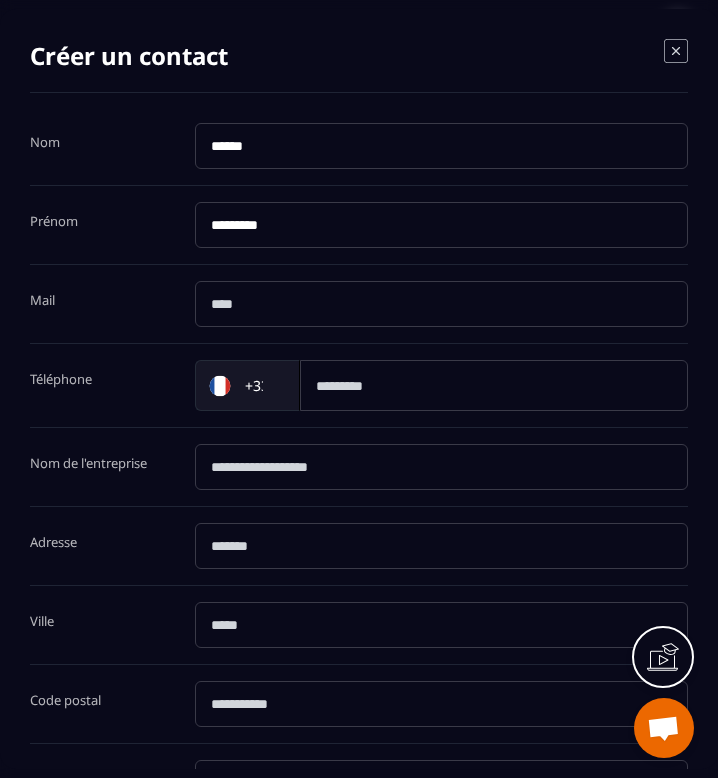 type on "*********" 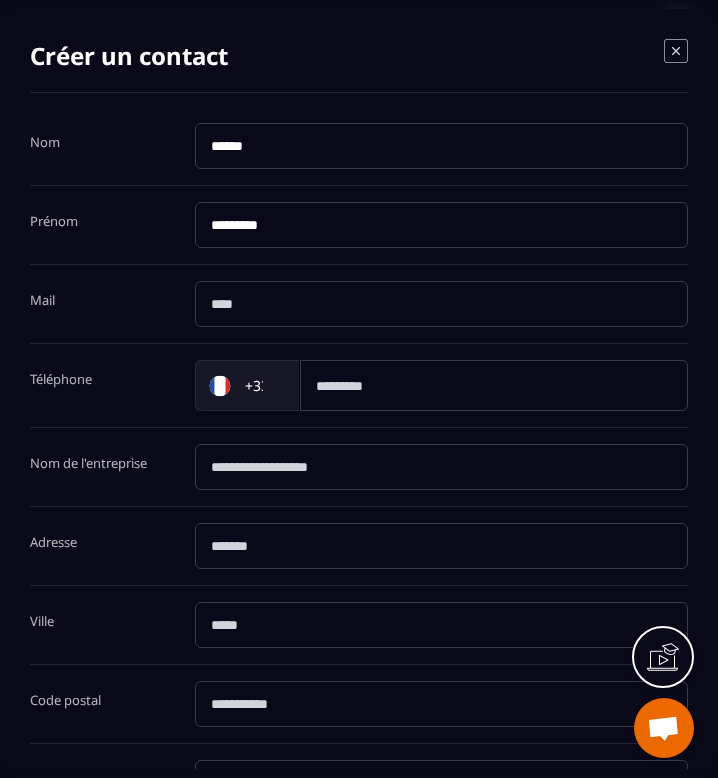 click at bounding box center [442, 304] 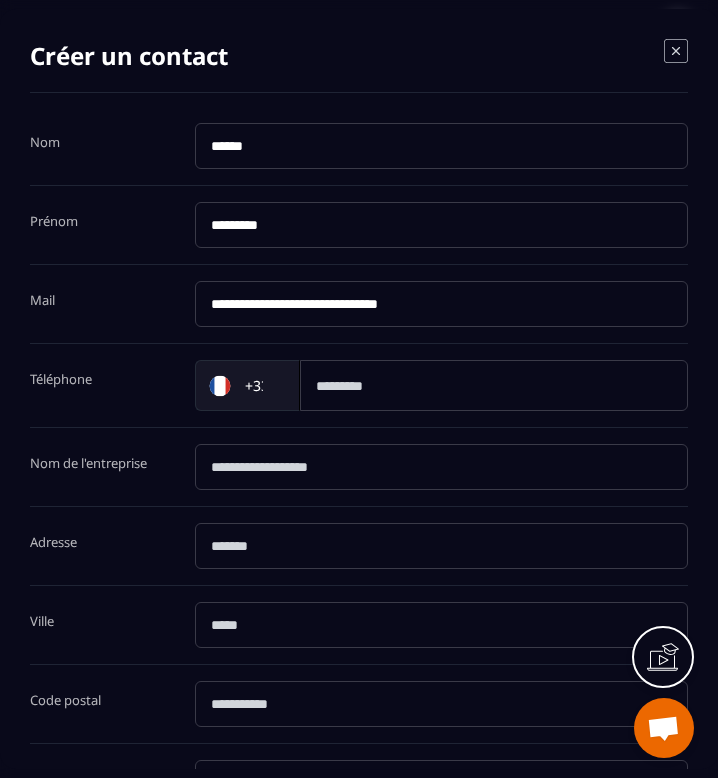 type on "**********" 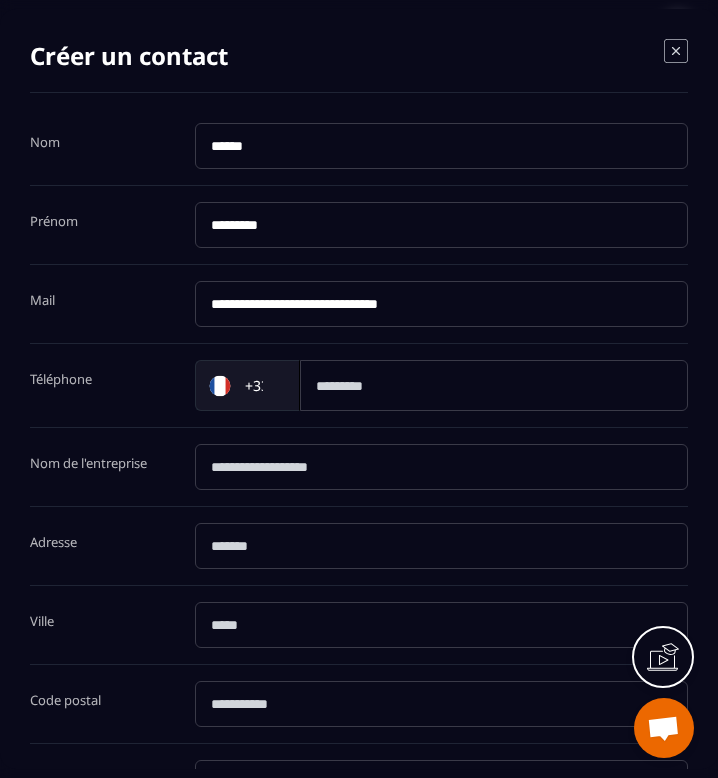 click at bounding box center [494, 385] 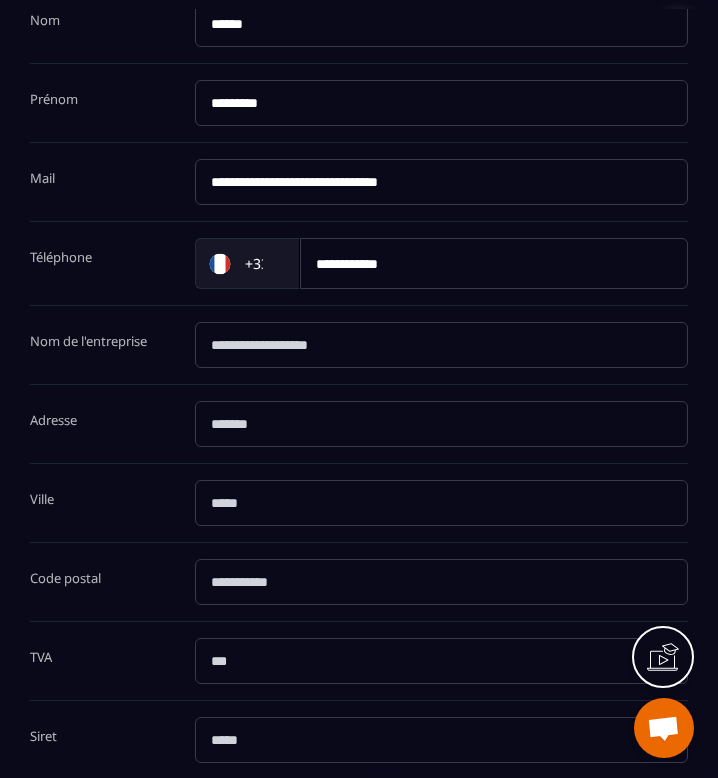 scroll, scrollTop: 339, scrollLeft: 0, axis: vertical 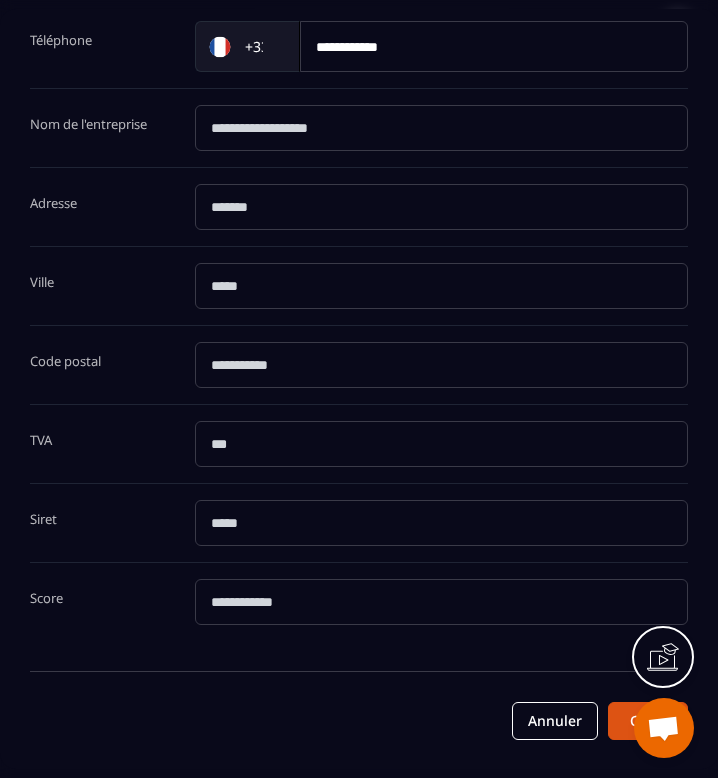 type on "**********" 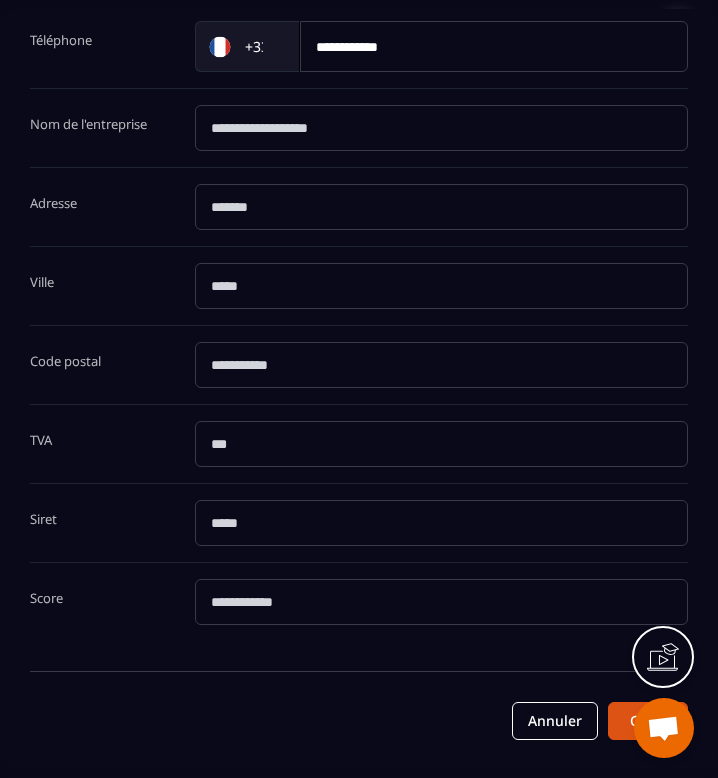 scroll, scrollTop: 0, scrollLeft: 0, axis: both 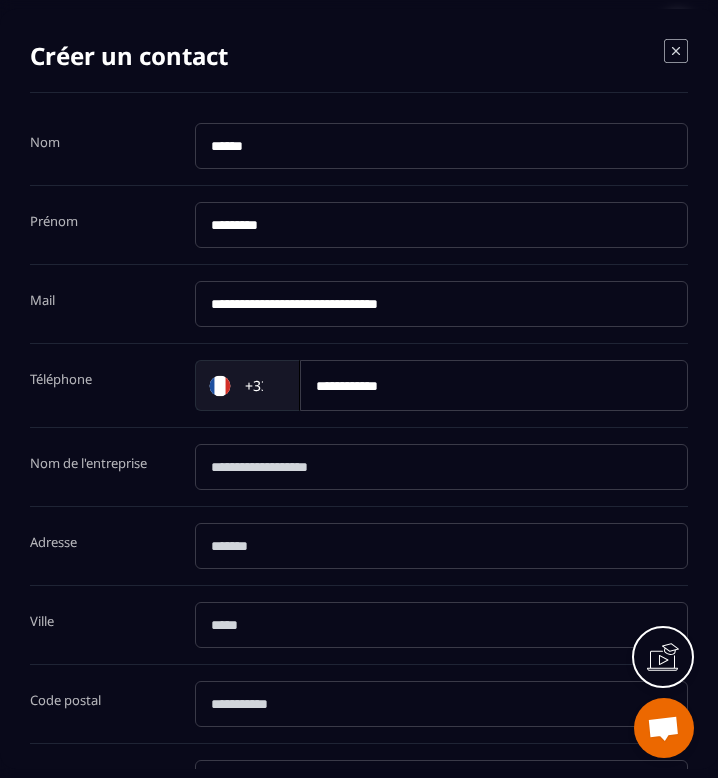click on "**********" at bounding box center (359, 389) 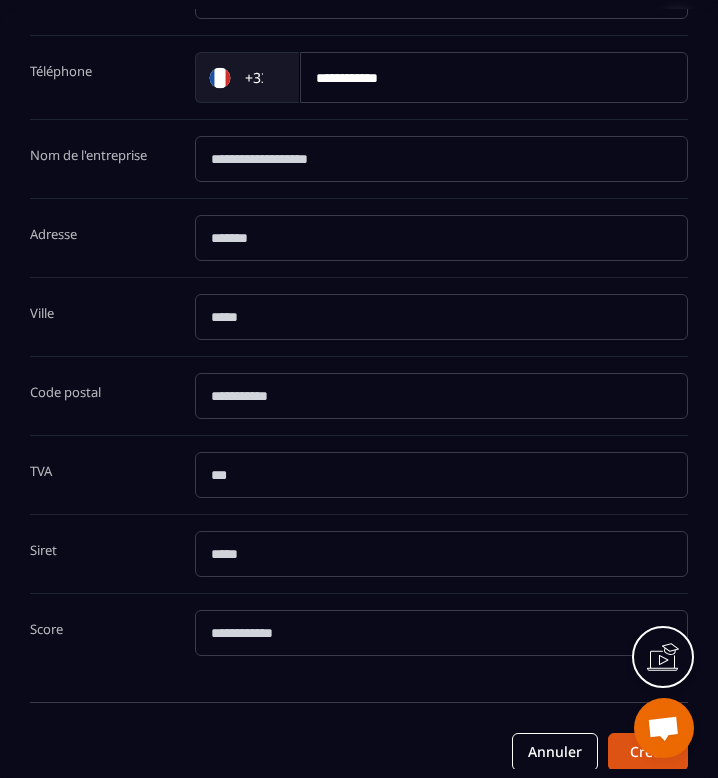scroll, scrollTop: 339, scrollLeft: 0, axis: vertical 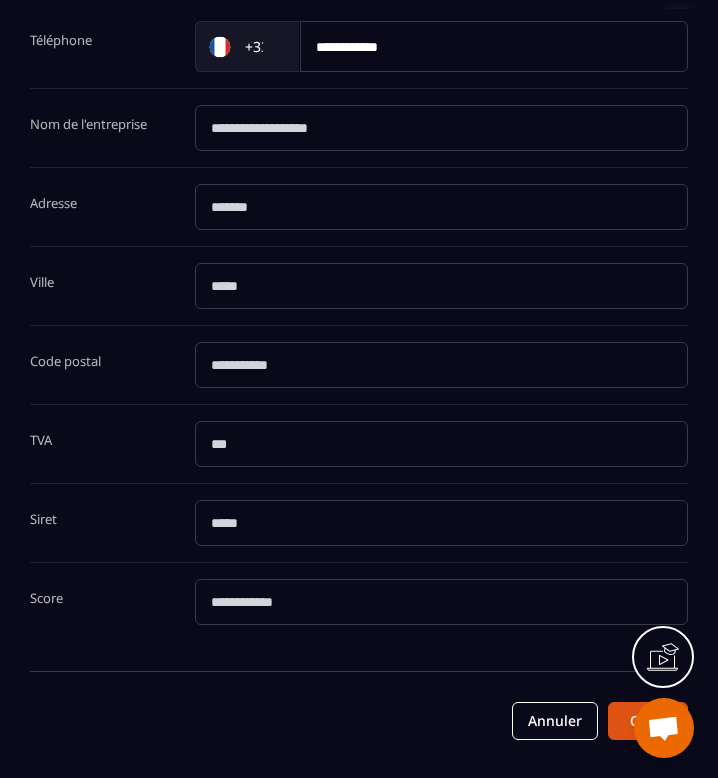 click 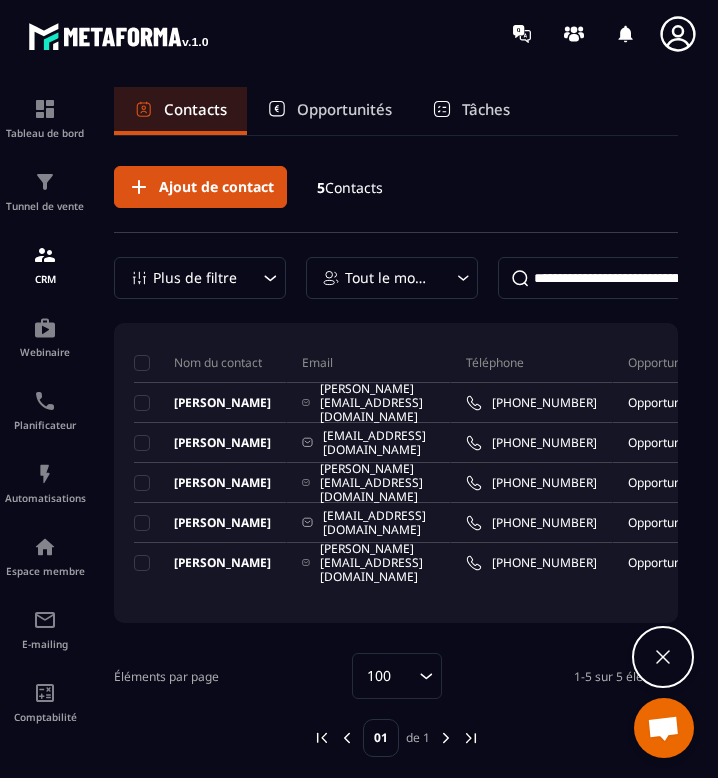 scroll, scrollTop: 0, scrollLeft: 0, axis: both 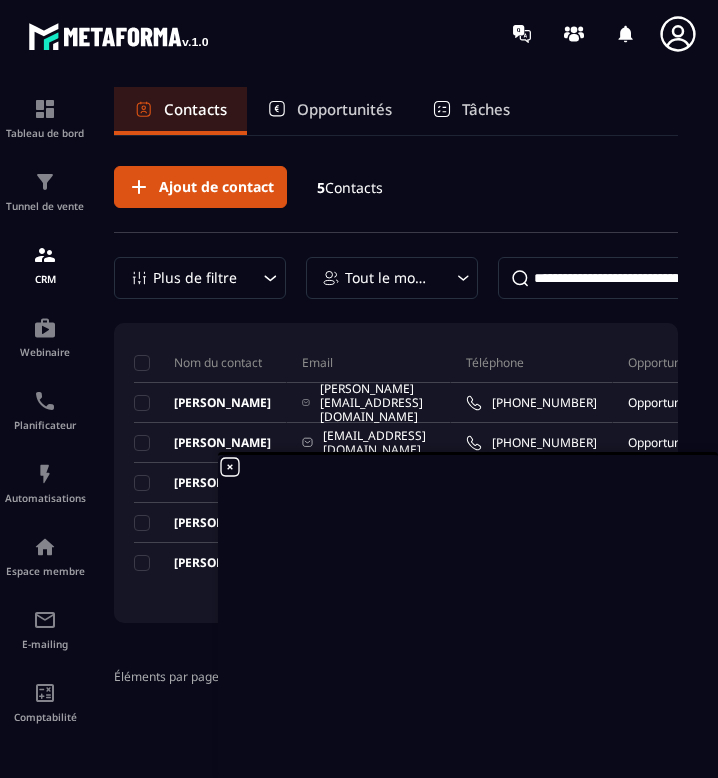 click 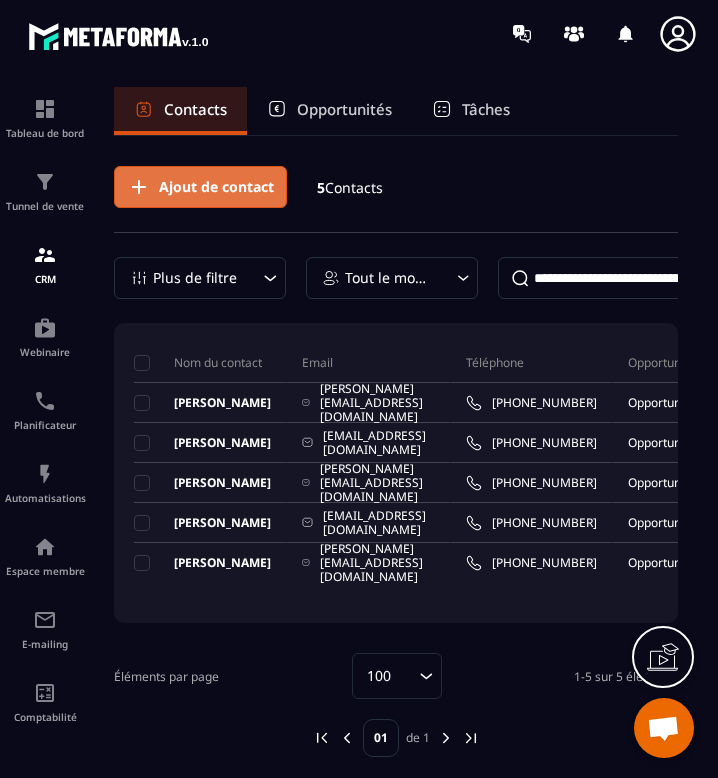 click on "Ajout de contact" at bounding box center [216, 187] 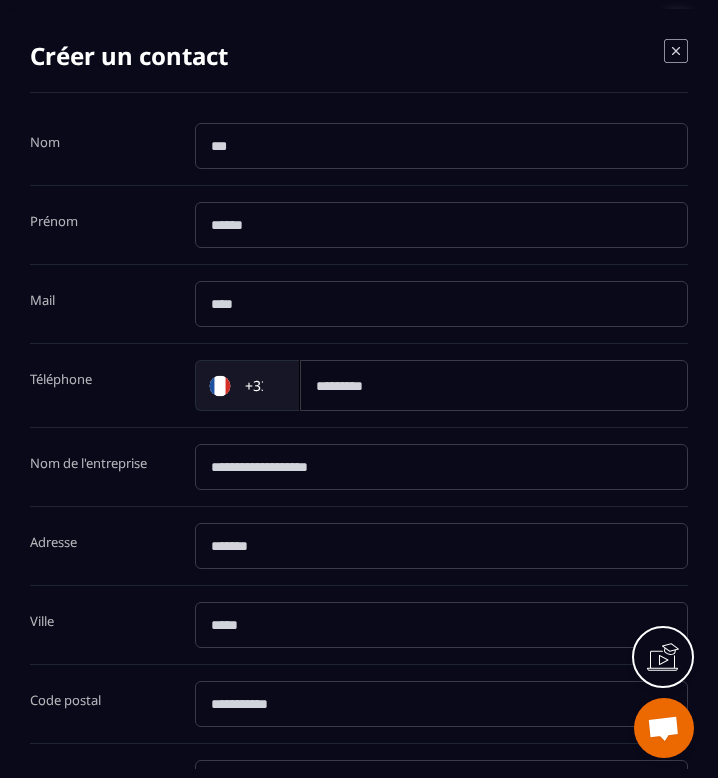 click at bounding box center [442, 146] 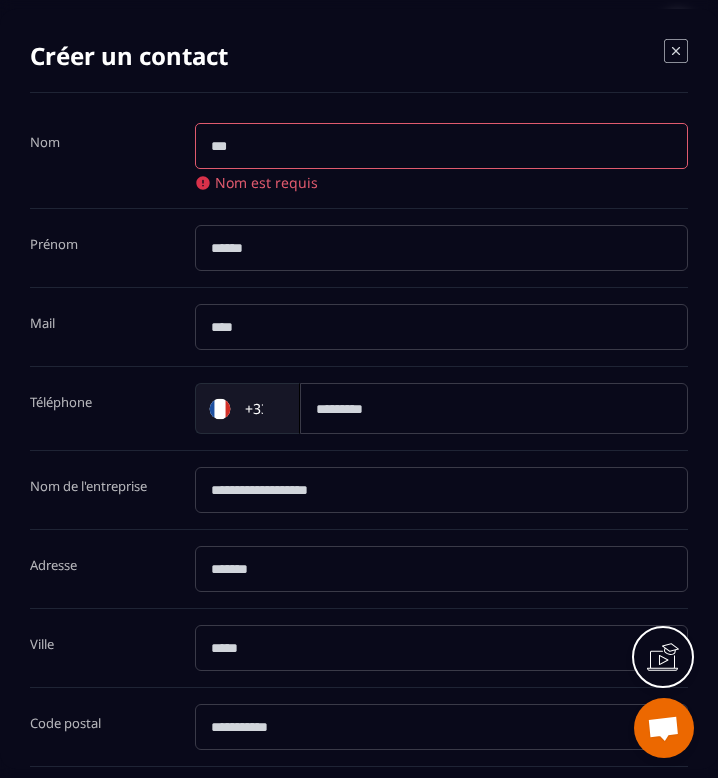 paste on "*****" 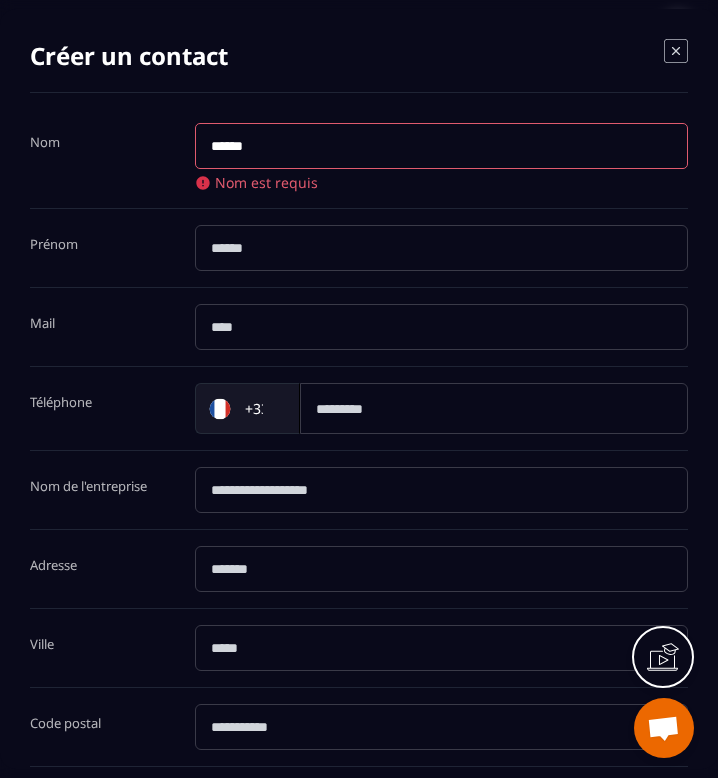 type on "*****" 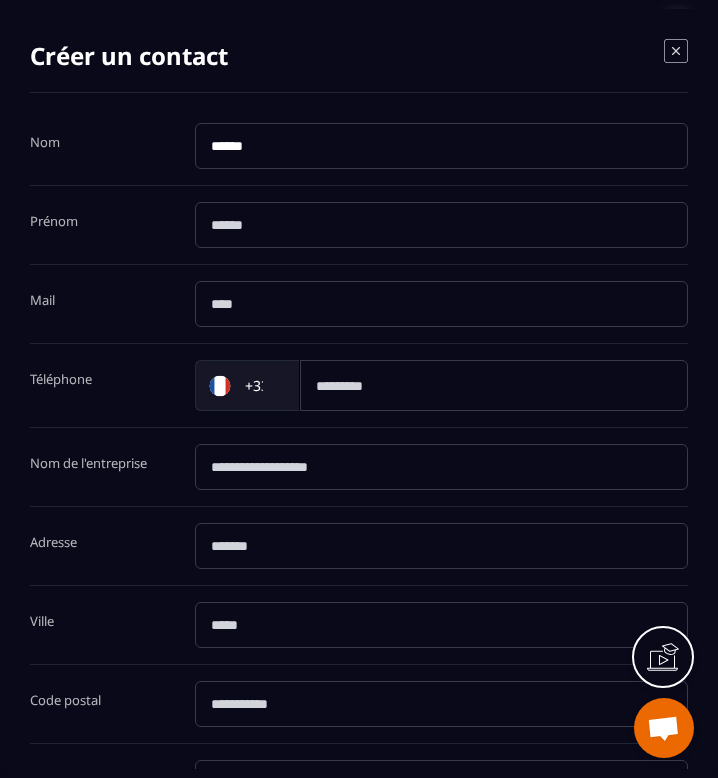 click at bounding box center (442, 225) 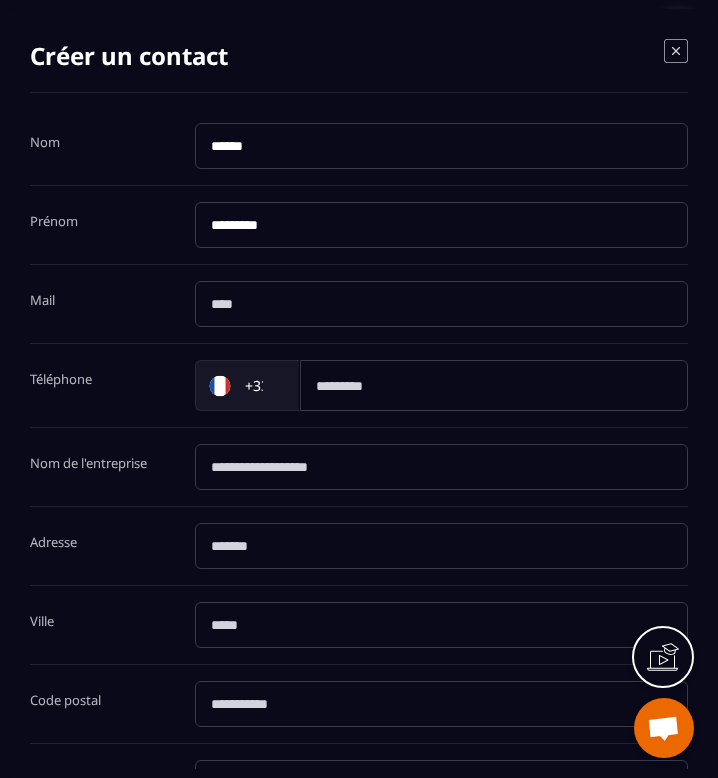 type on "*********" 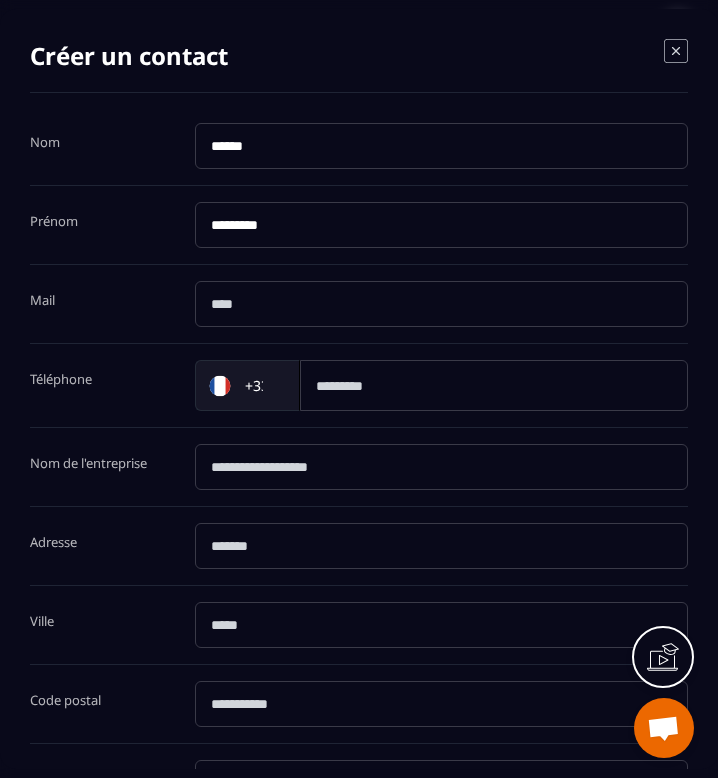 click at bounding box center (442, 304) 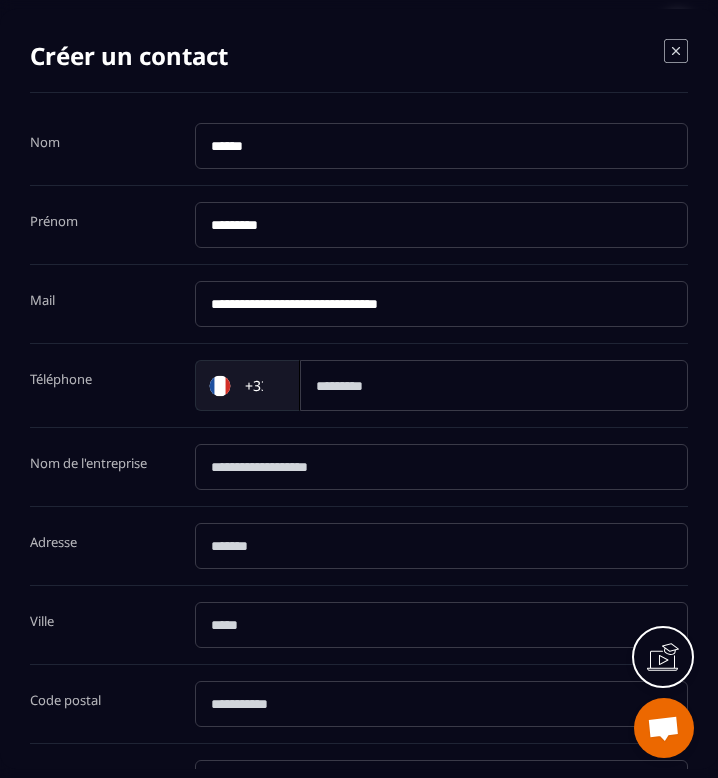 type on "**********" 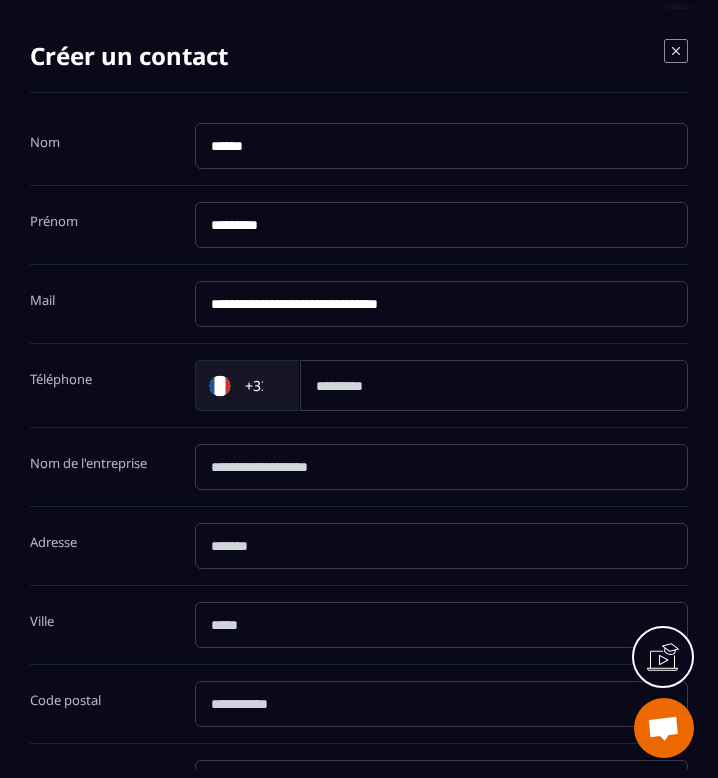 click at bounding box center [494, 385] 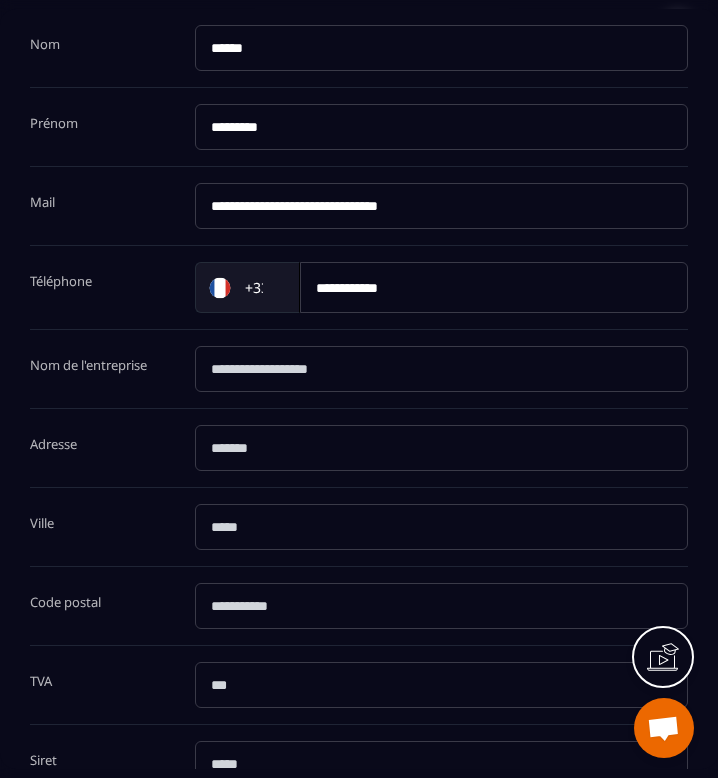 scroll, scrollTop: 339, scrollLeft: 0, axis: vertical 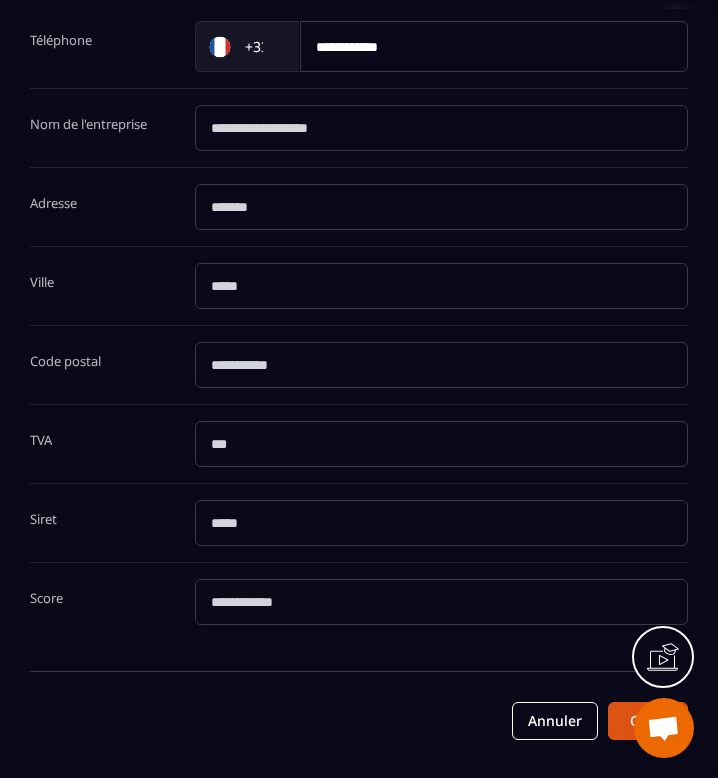 type on "**********" 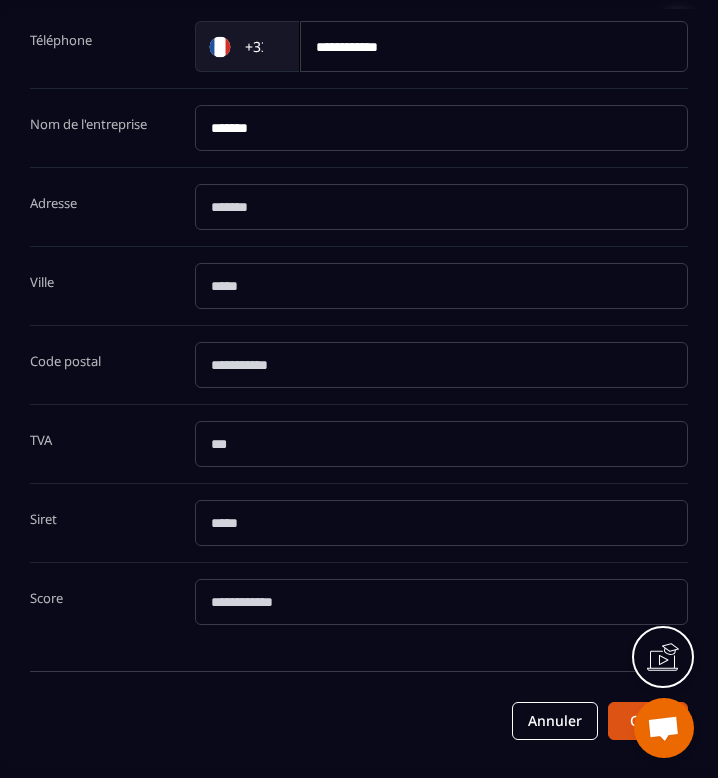 type on "*******" 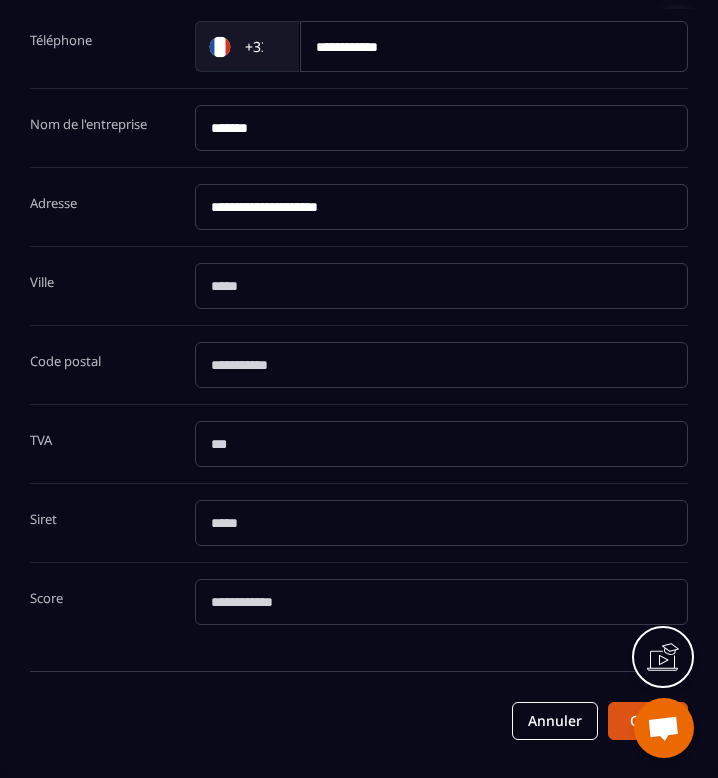 type on "**********" 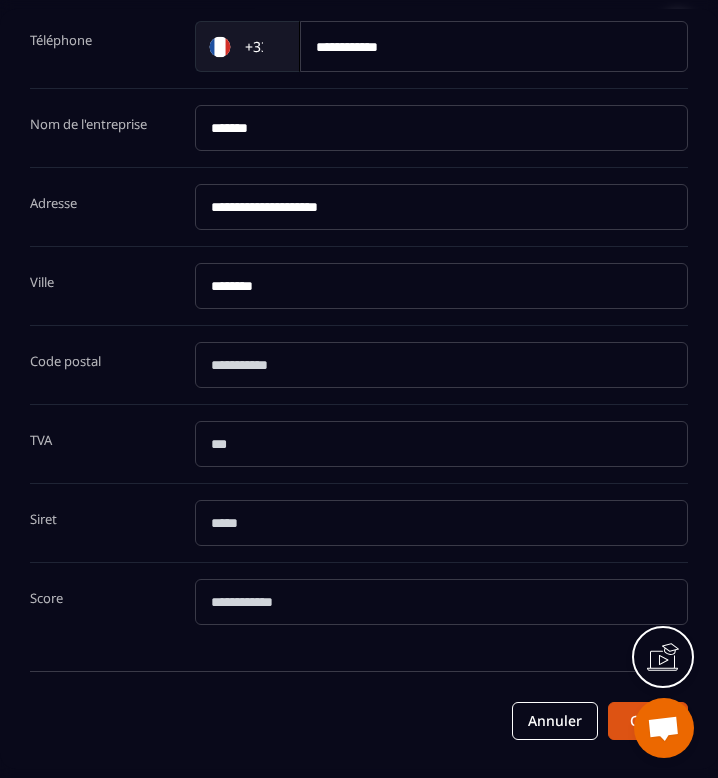 type on "********" 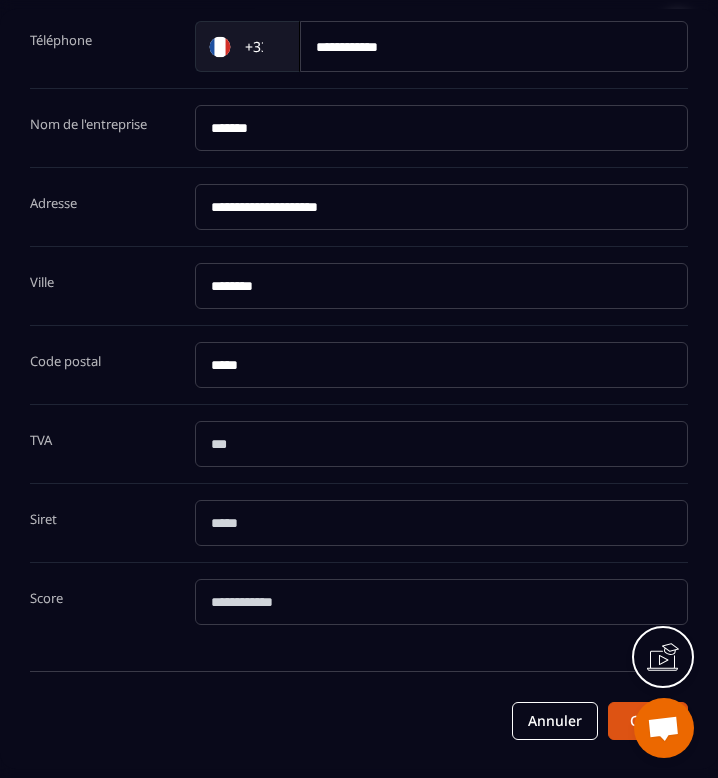 type on "*****" 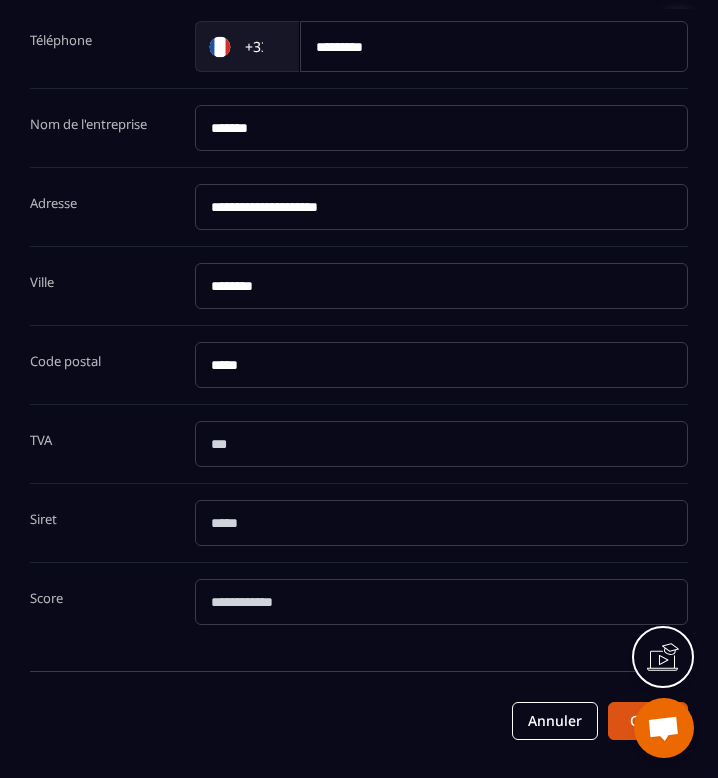 type on "*********" 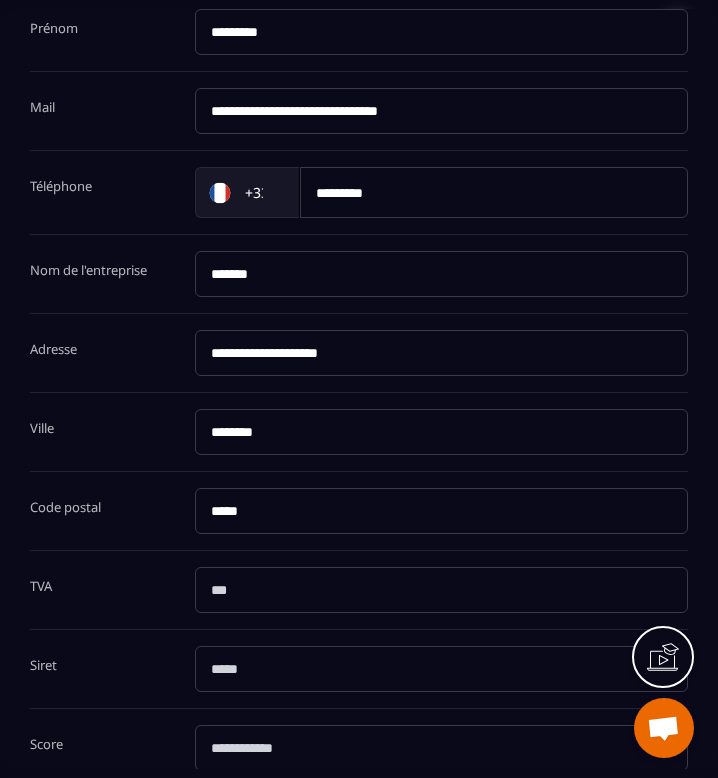 scroll, scrollTop: 339, scrollLeft: 0, axis: vertical 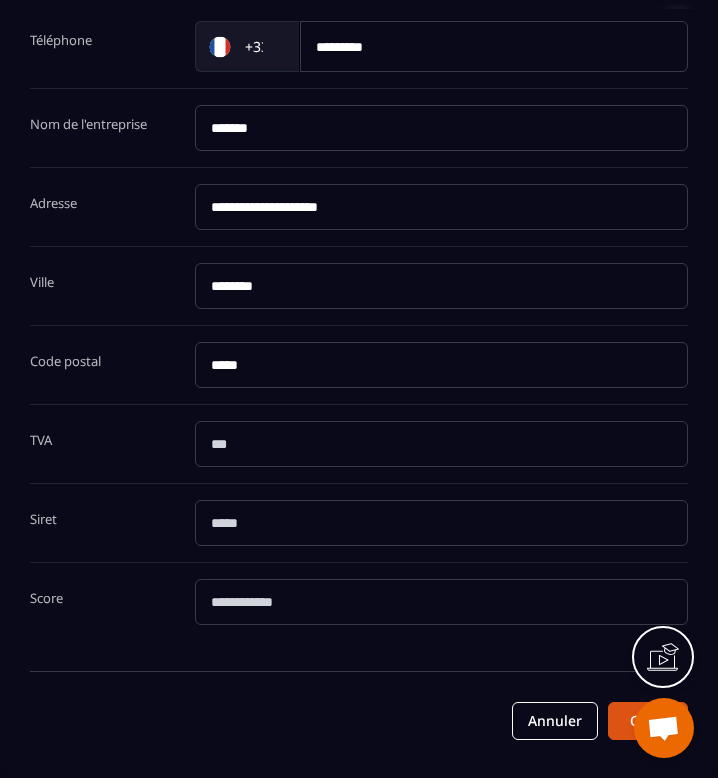 type on "*" 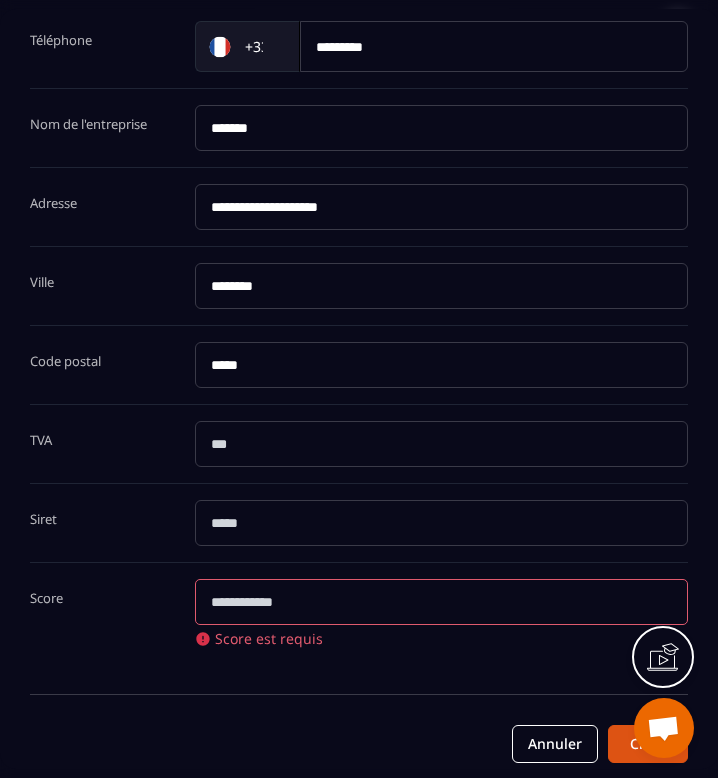 click on "Siret" at bounding box center [359, 523] 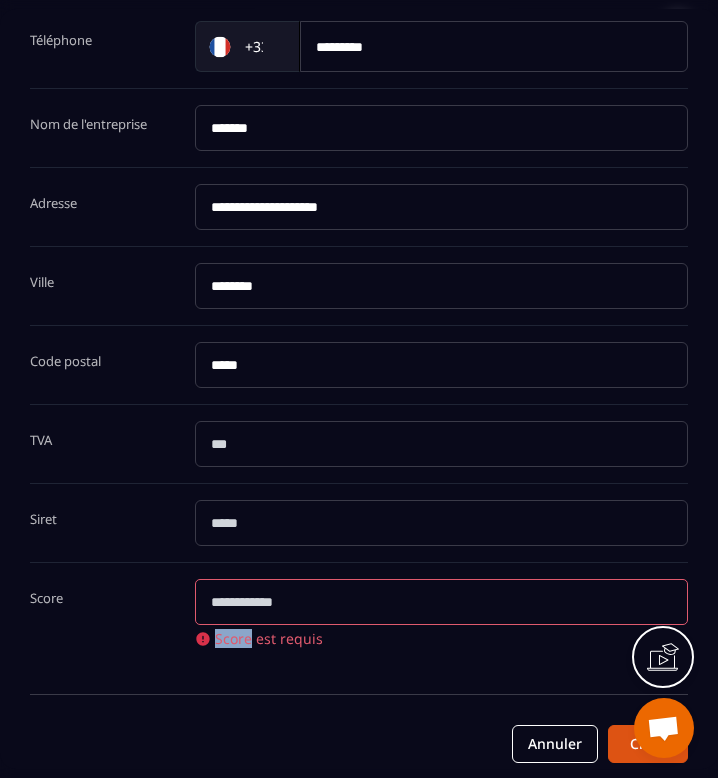 click on "Score est requis" at bounding box center [442, 613] 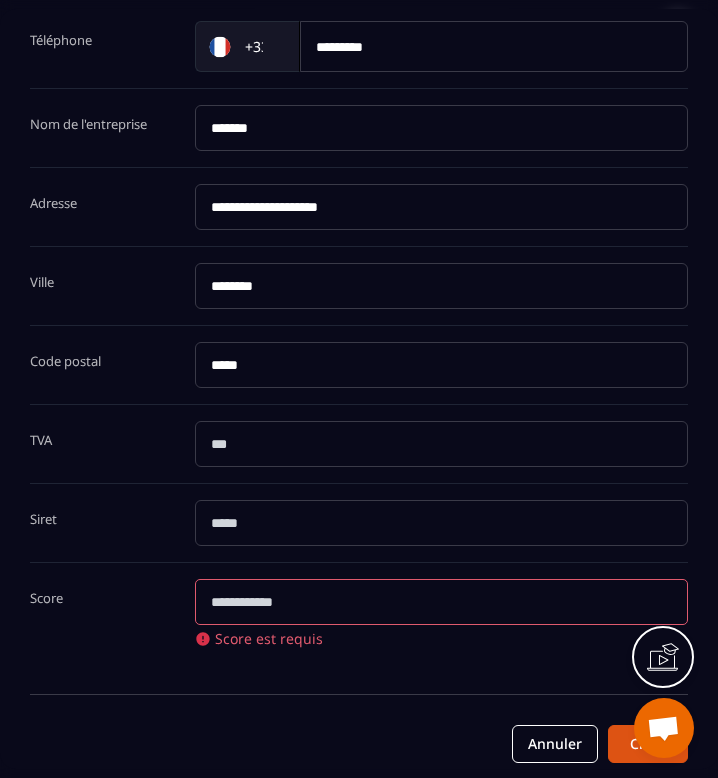 click at bounding box center [442, 602] 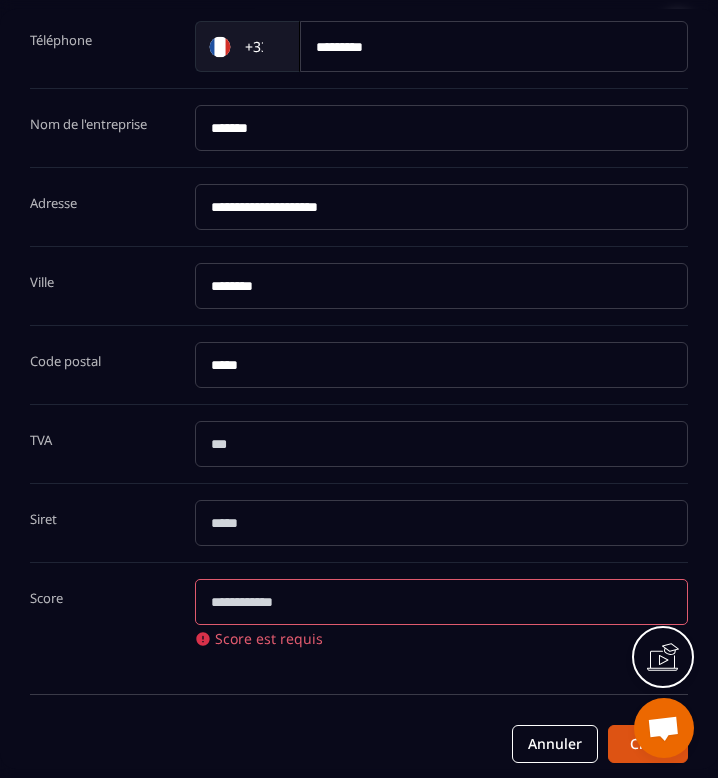type on "*" 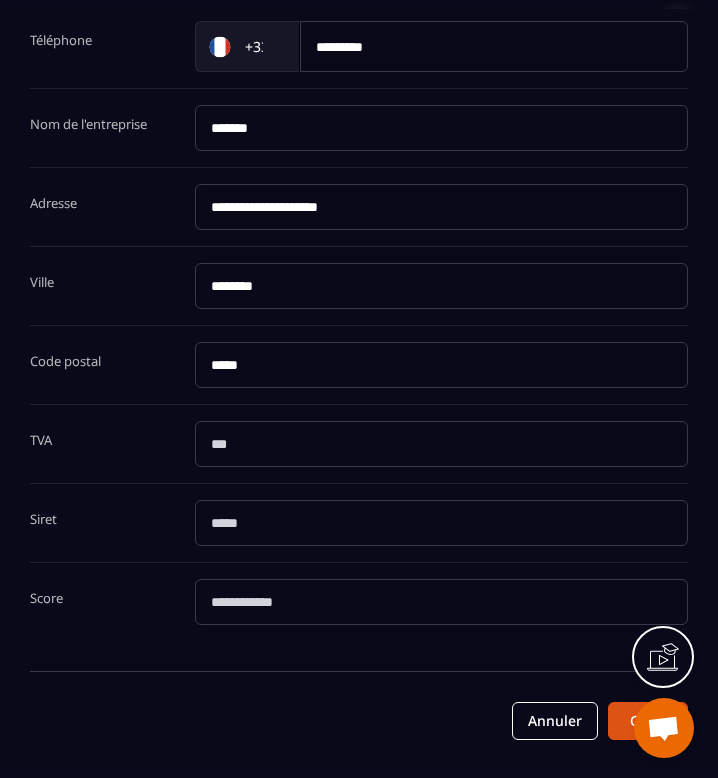 click at bounding box center (442, 523) 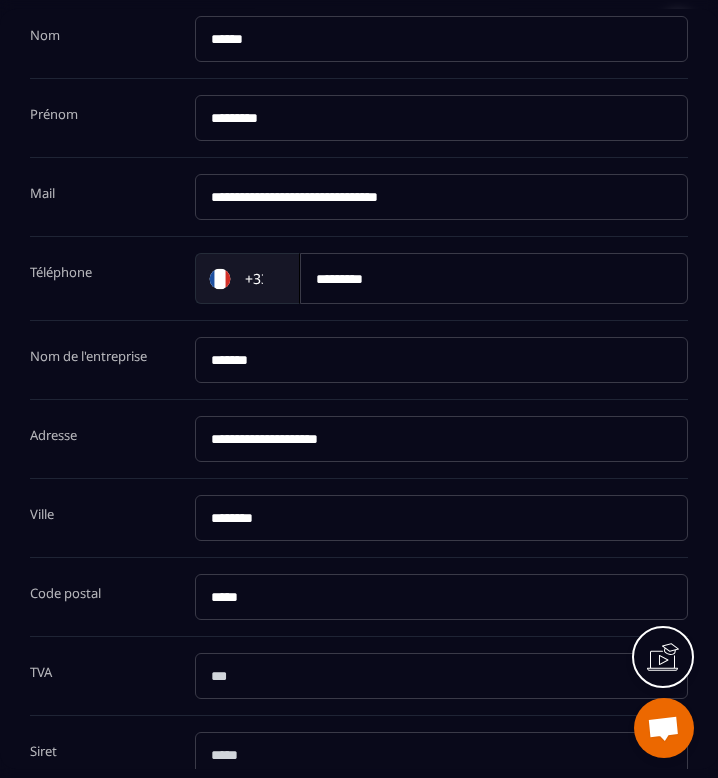 scroll, scrollTop: 0, scrollLeft: 0, axis: both 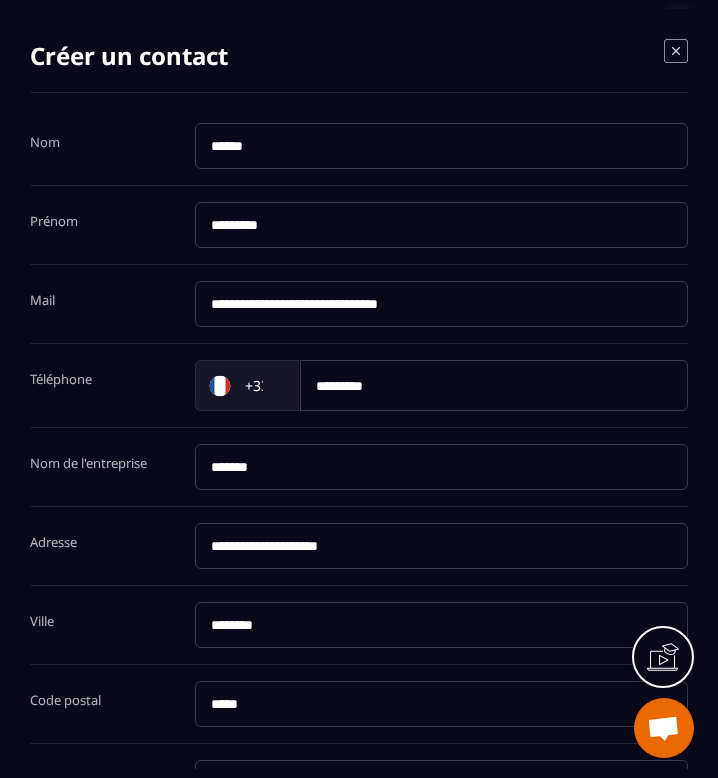 click on "Créer un contact" at bounding box center (359, 66) 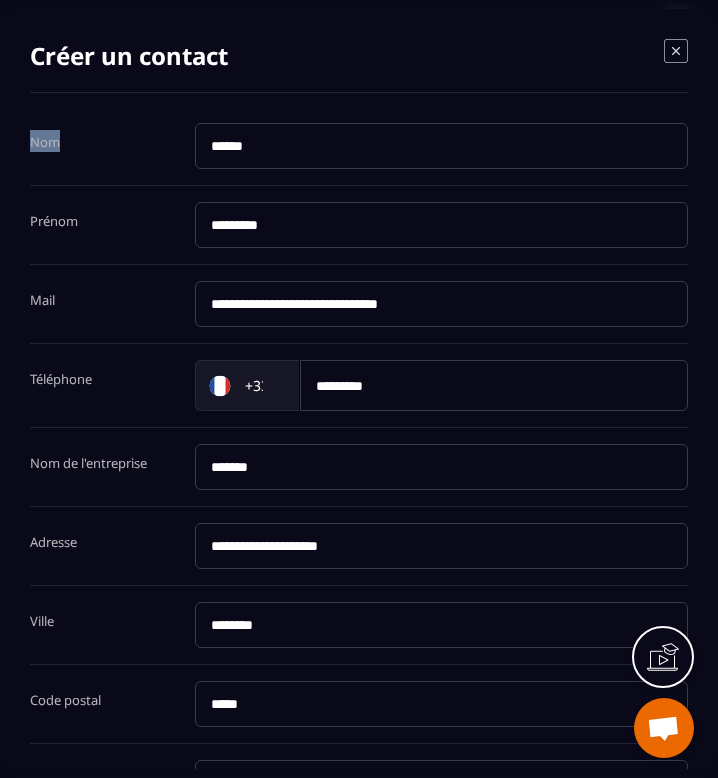 click on "Créer un contact" at bounding box center [359, 66] 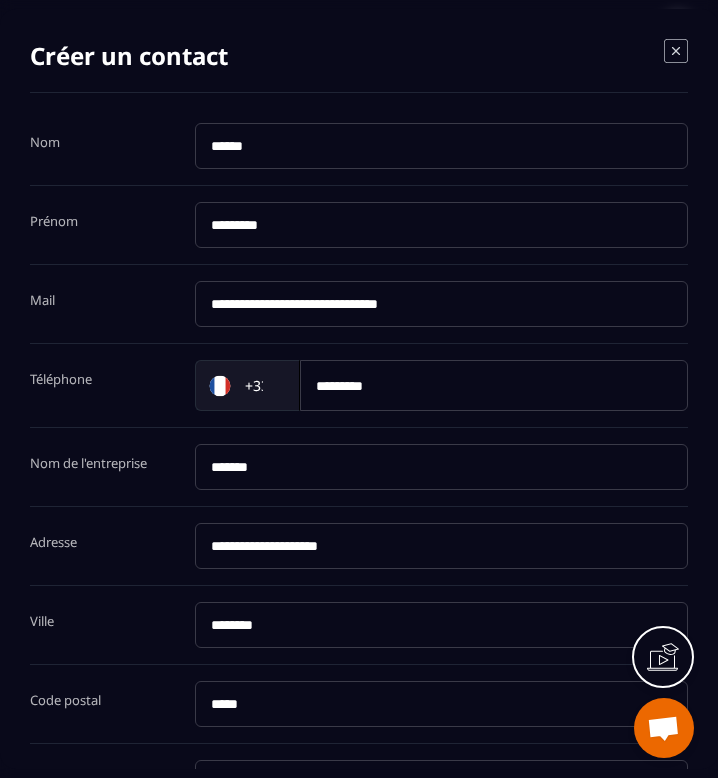 click on "Créer un contact" at bounding box center (359, 66) 